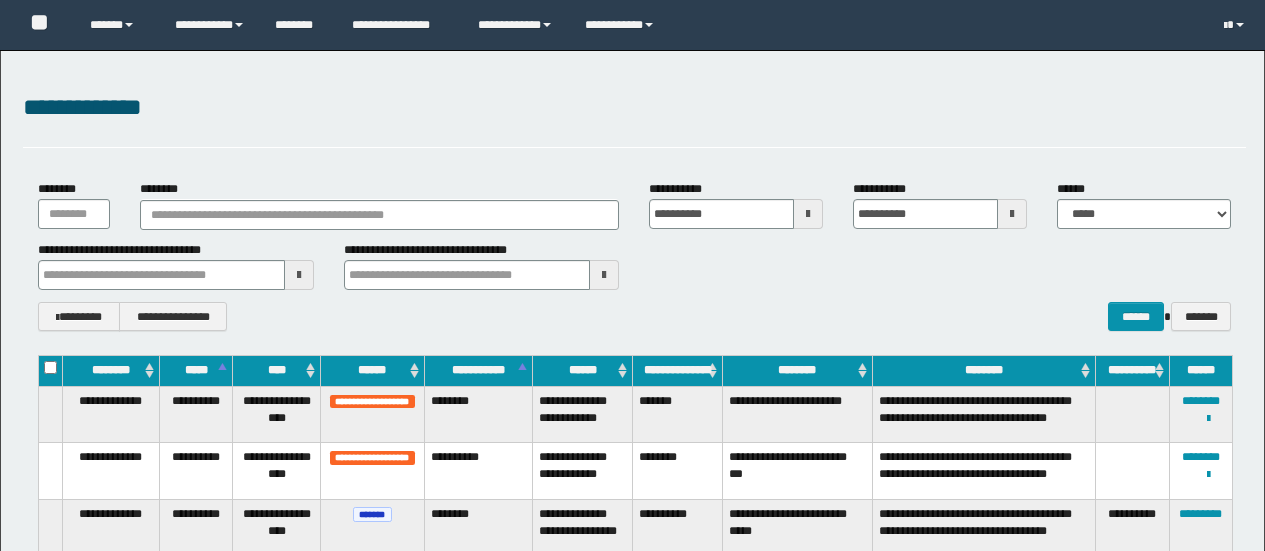 scroll, scrollTop: 0, scrollLeft: 0, axis: both 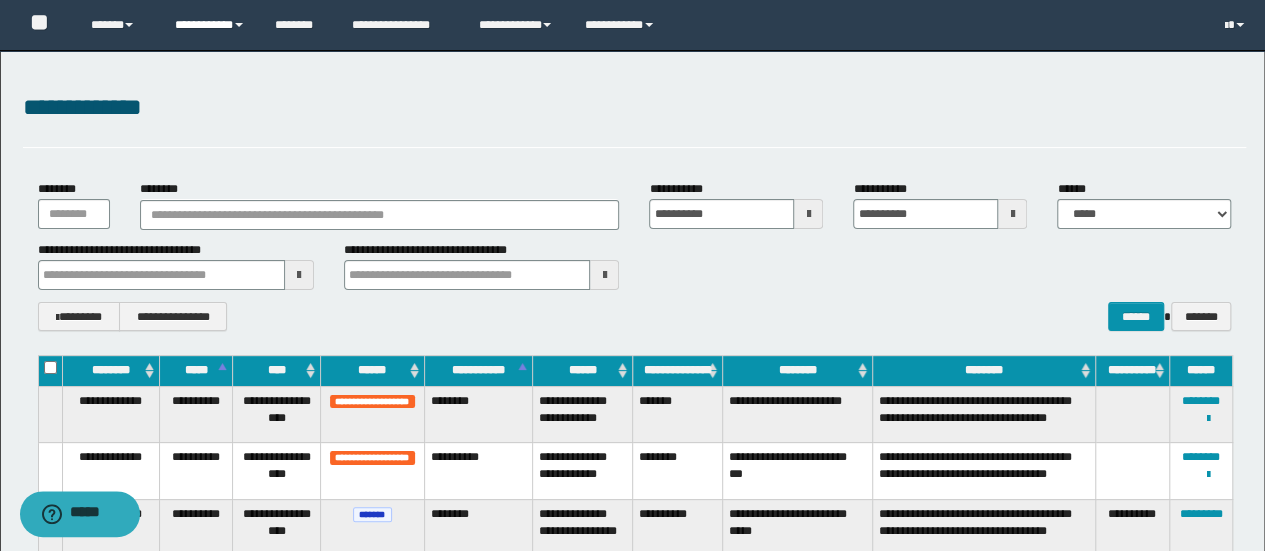 click on "**********" at bounding box center (210, 25) 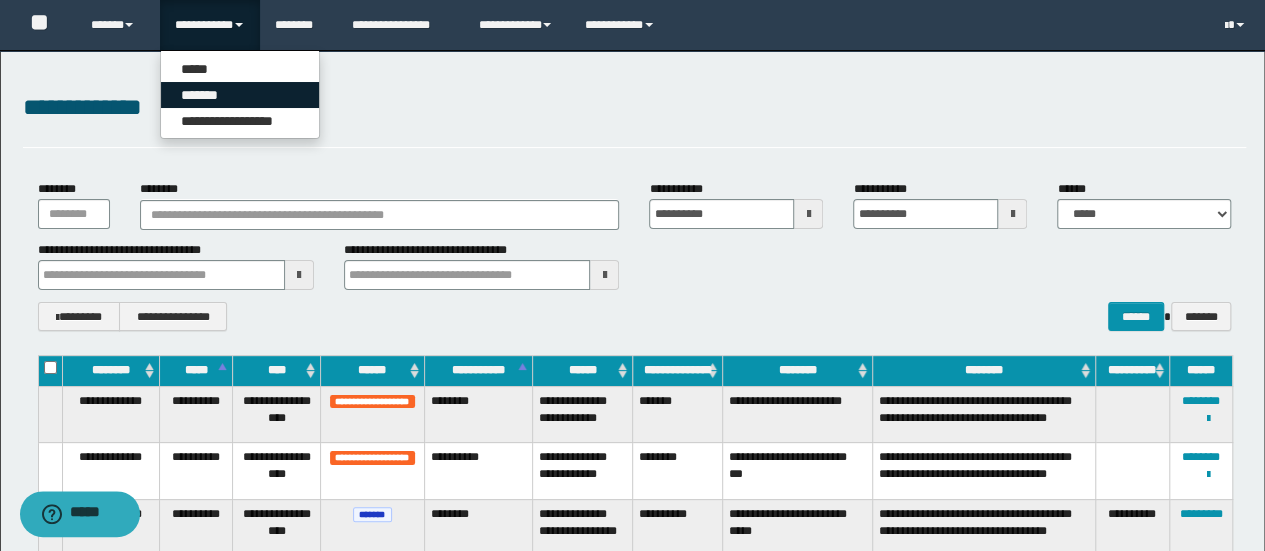 click on "*******" at bounding box center (240, 95) 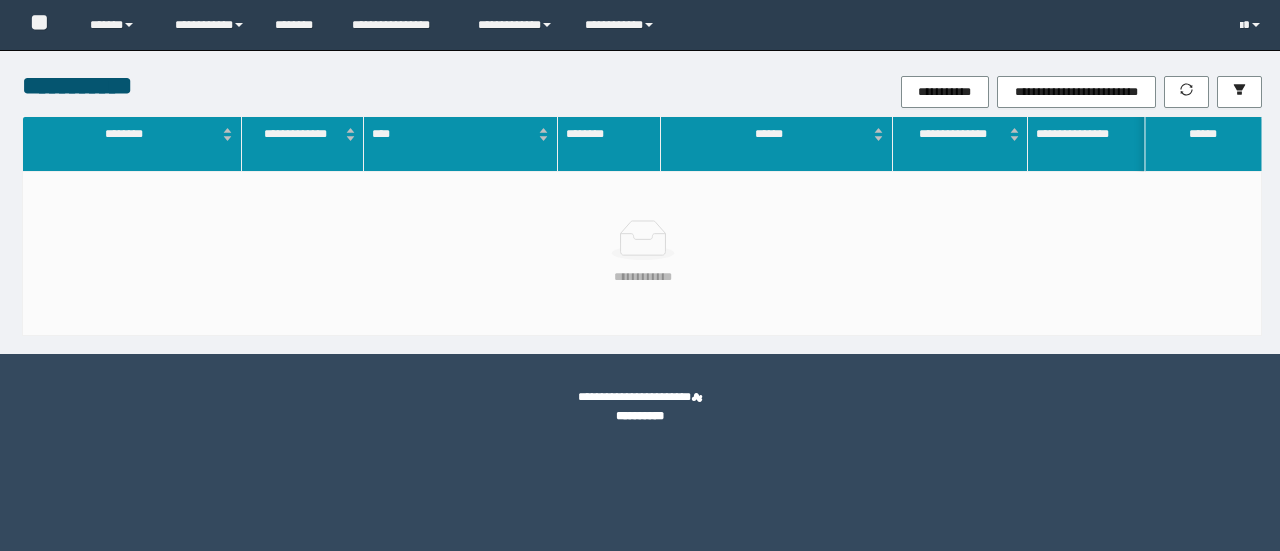 scroll, scrollTop: 0, scrollLeft: 0, axis: both 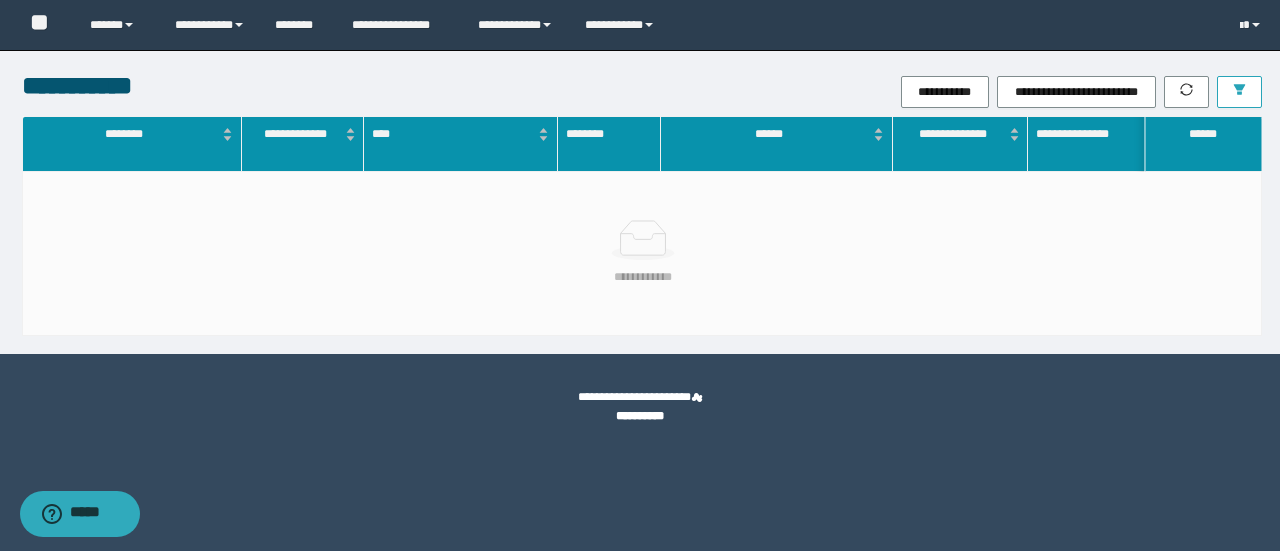 click at bounding box center [1239, 92] 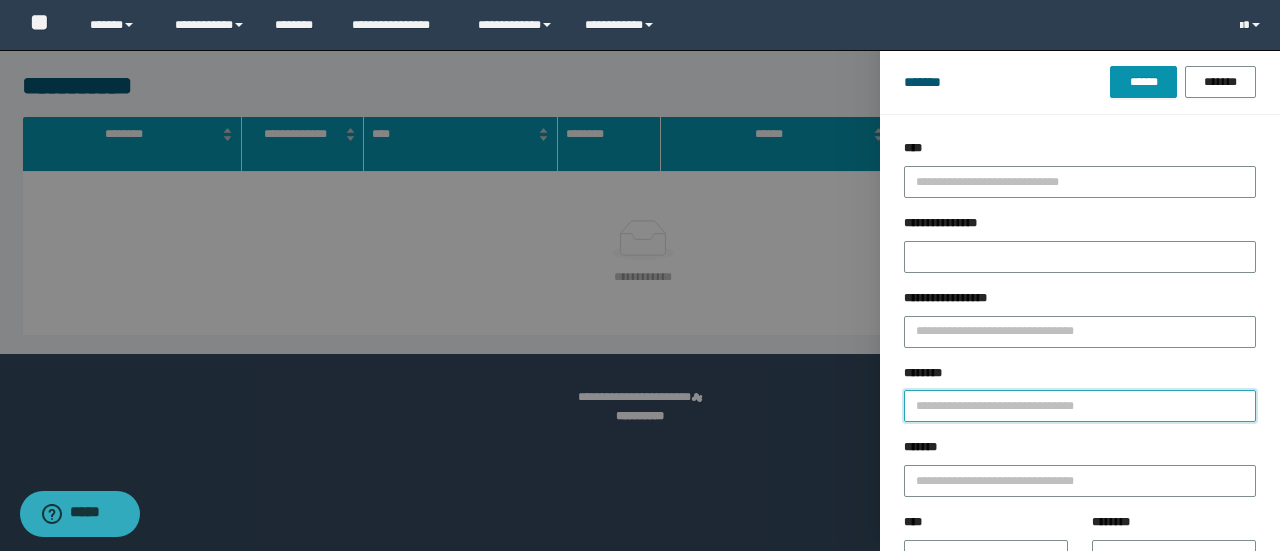 click on "********" at bounding box center (1080, 406) 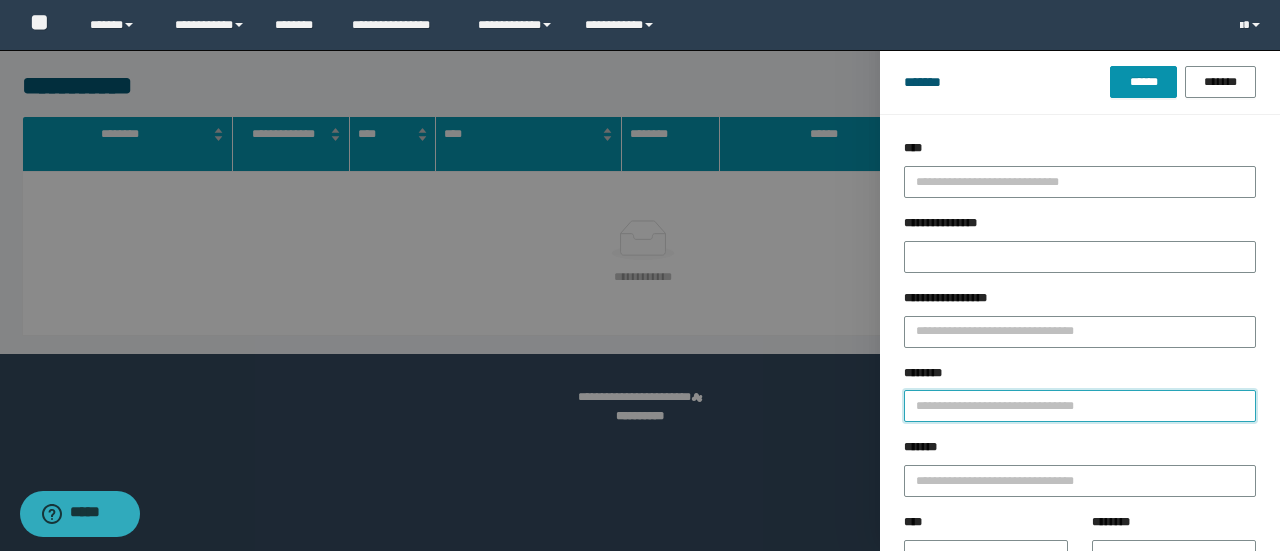 paste on "********" 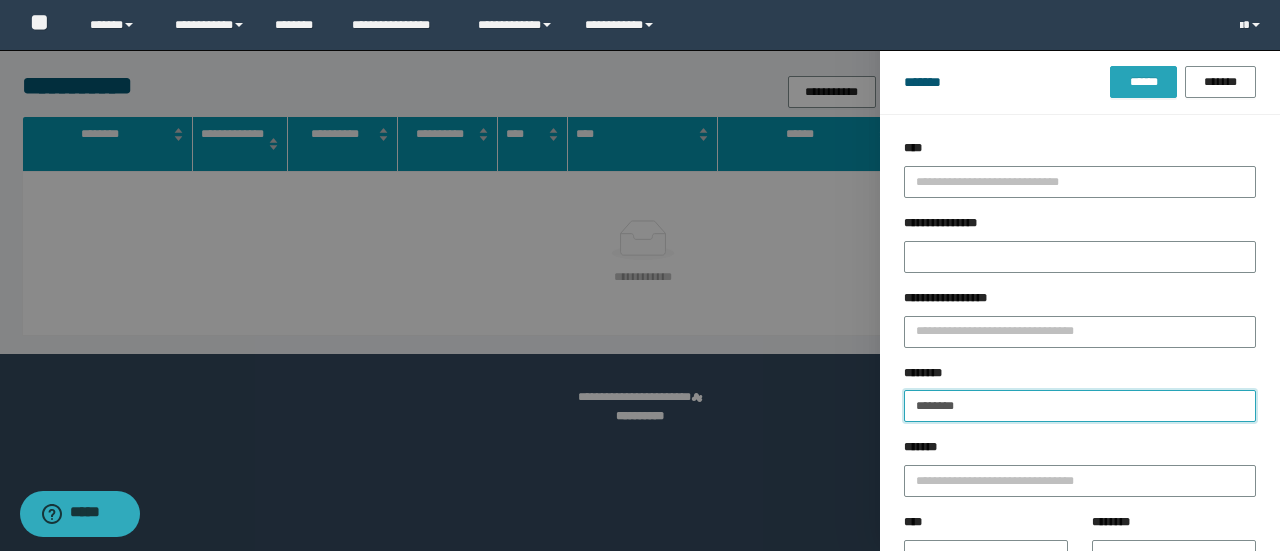 type on "********" 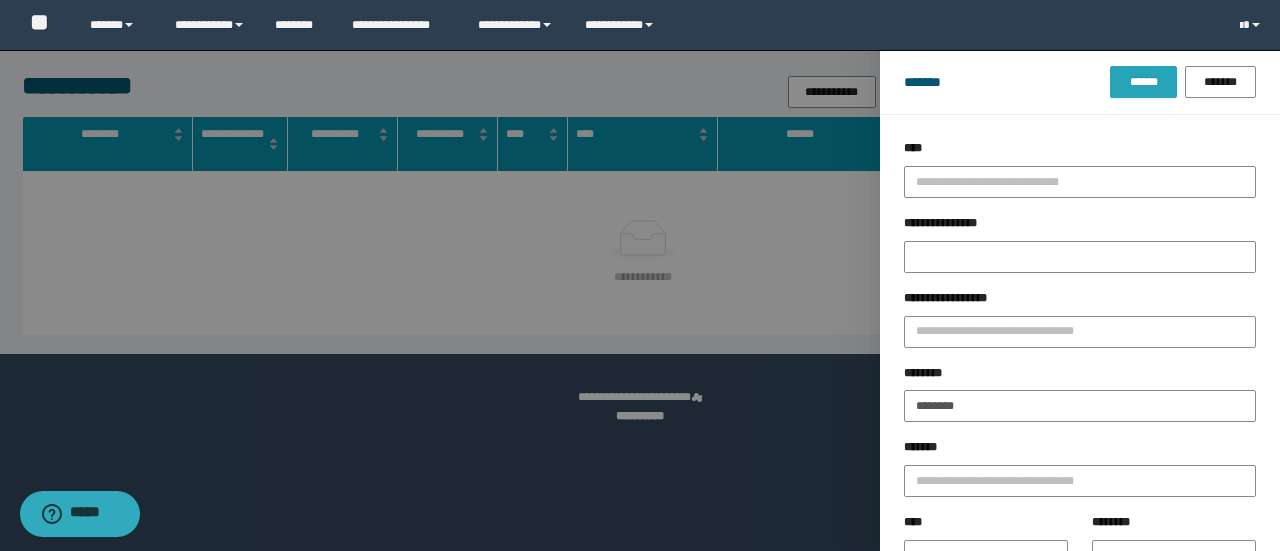 click on "******" at bounding box center (1143, 82) 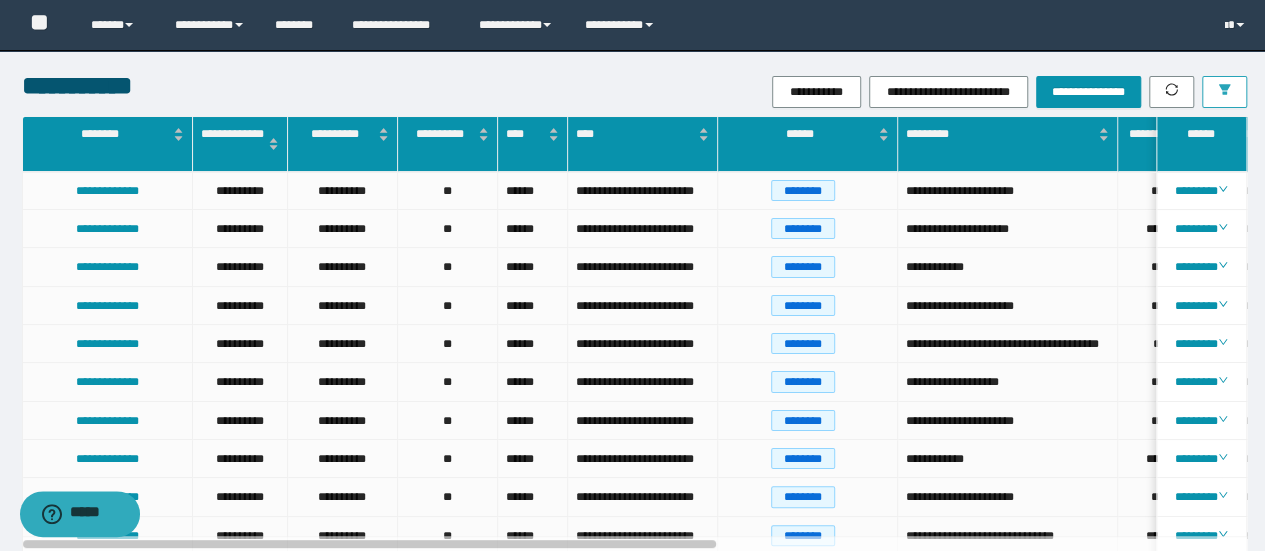 click at bounding box center [1224, 92] 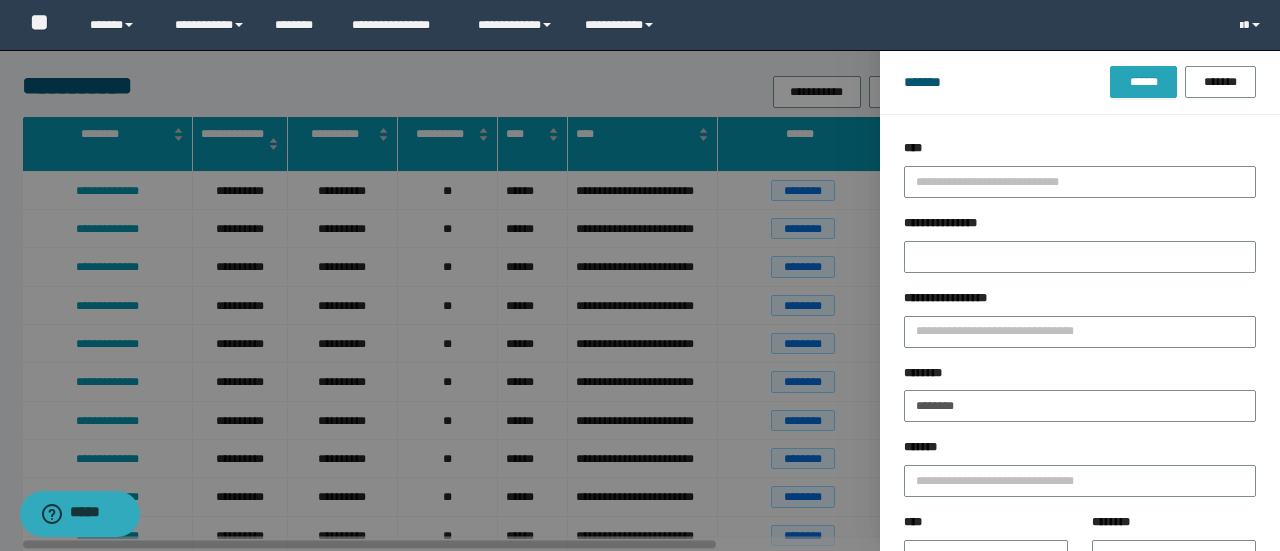 click on "******" at bounding box center [1143, 82] 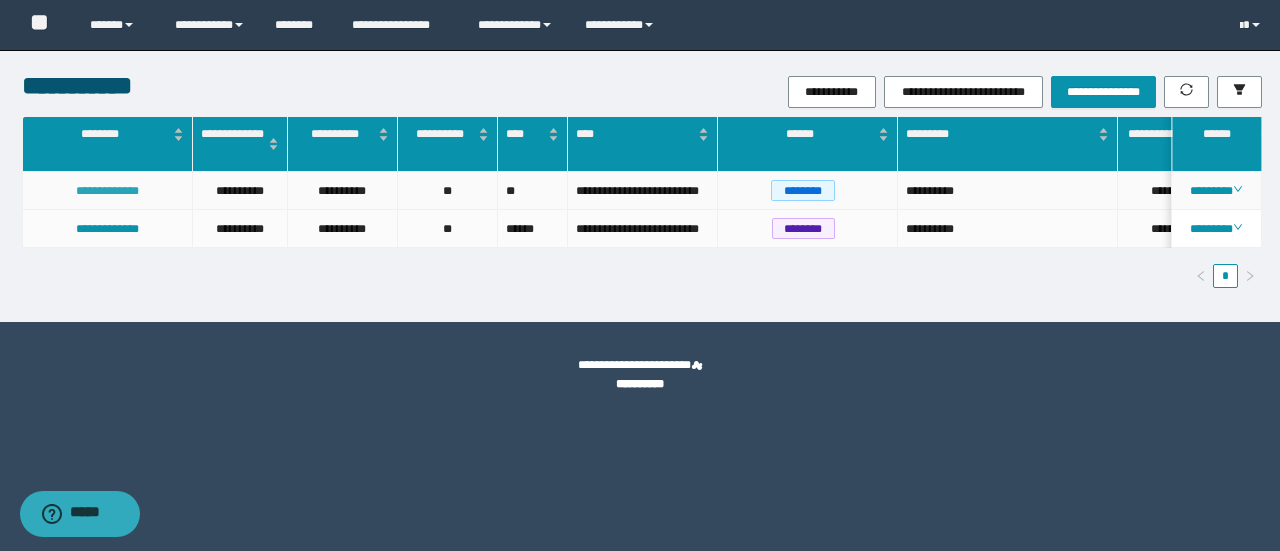 click on "**********" at bounding box center (107, 191) 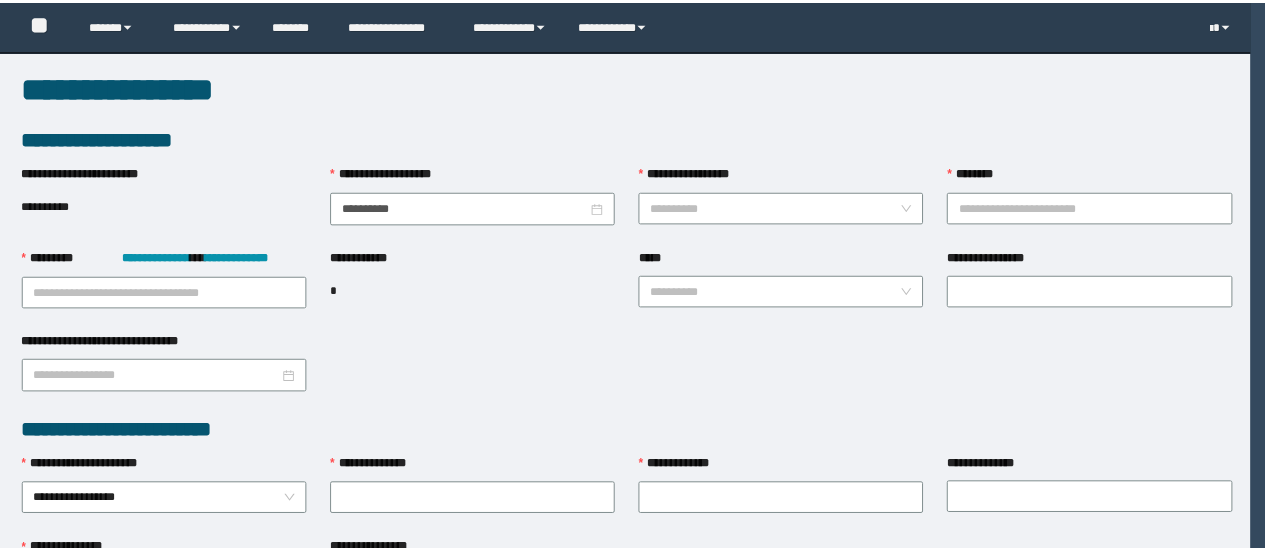 scroll, scrollTop: 0, scrollLeft: 0, axis: both 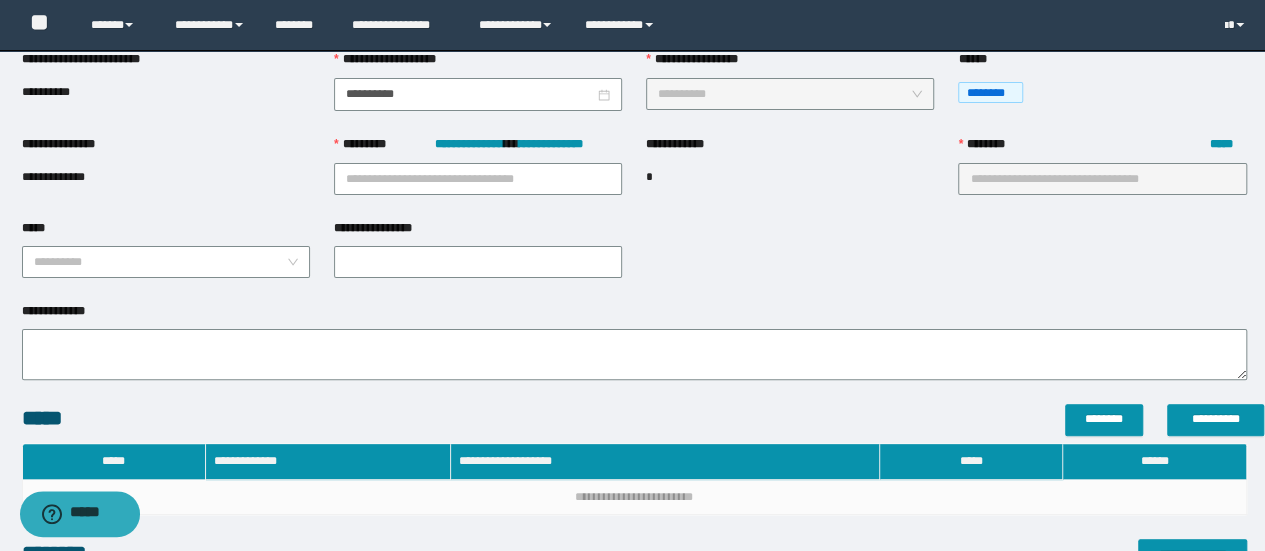 type on "**********" 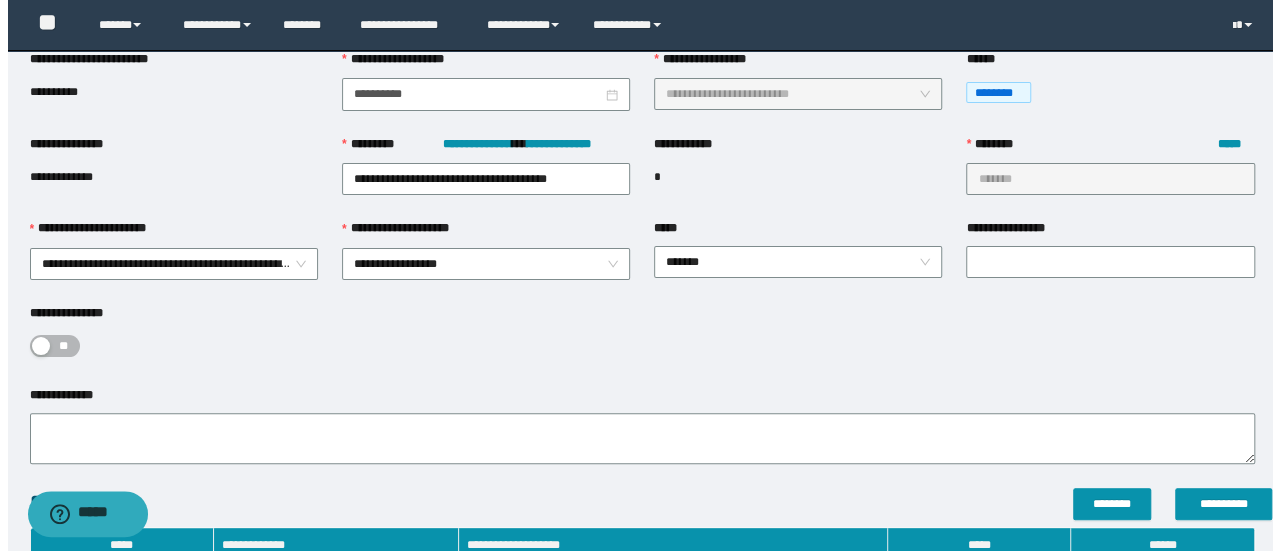 scroll, scrollTop: 476, scrollLeft: 0, axis: vertical 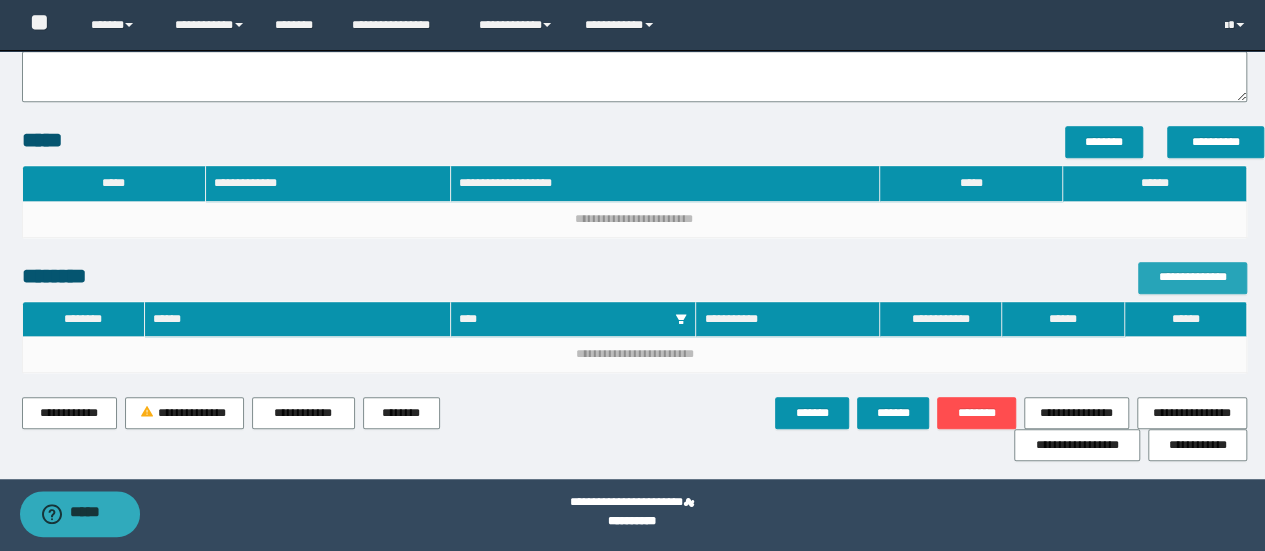 click on "**********" at bounding box center (1192, 277) 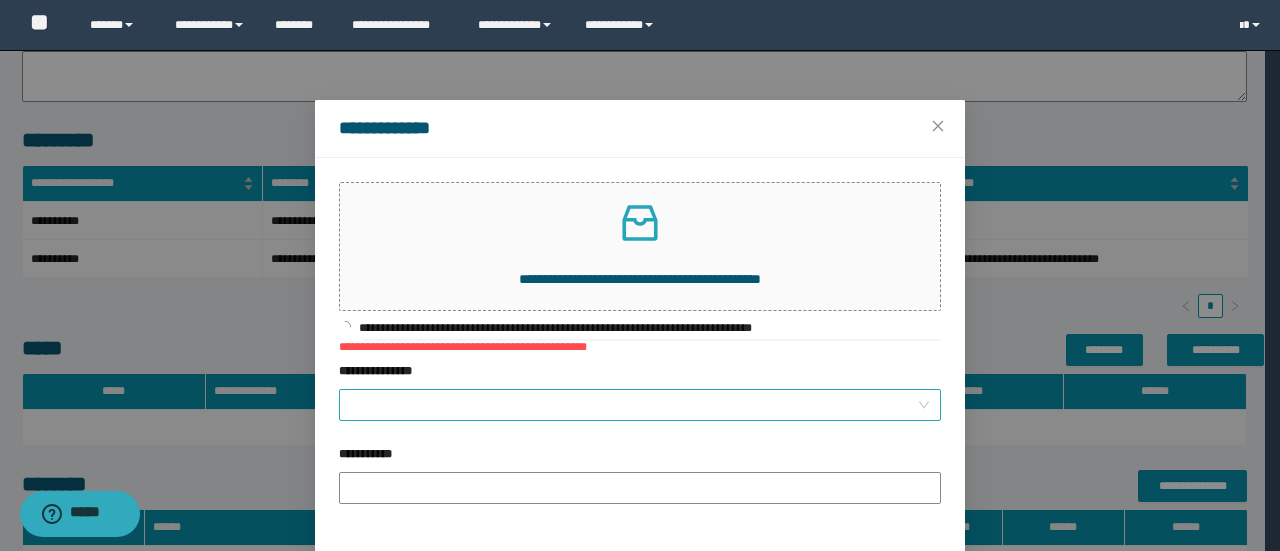 click on "**********" at bounding box center [634, 405] 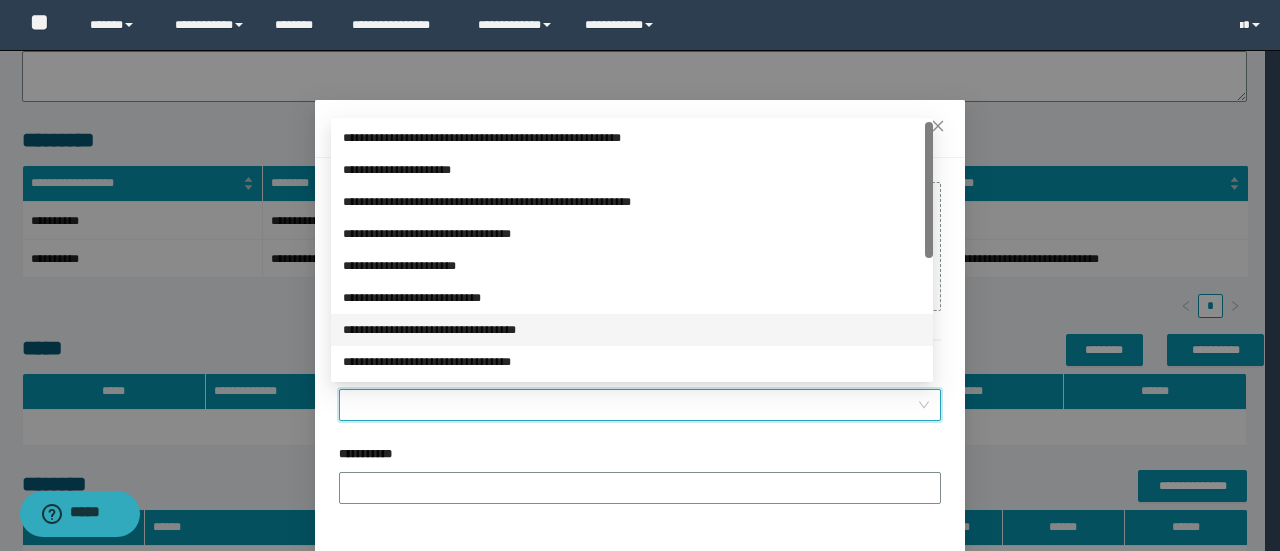 scroll, scrollTop: 224, scrollLeft: 0, axis: vertical 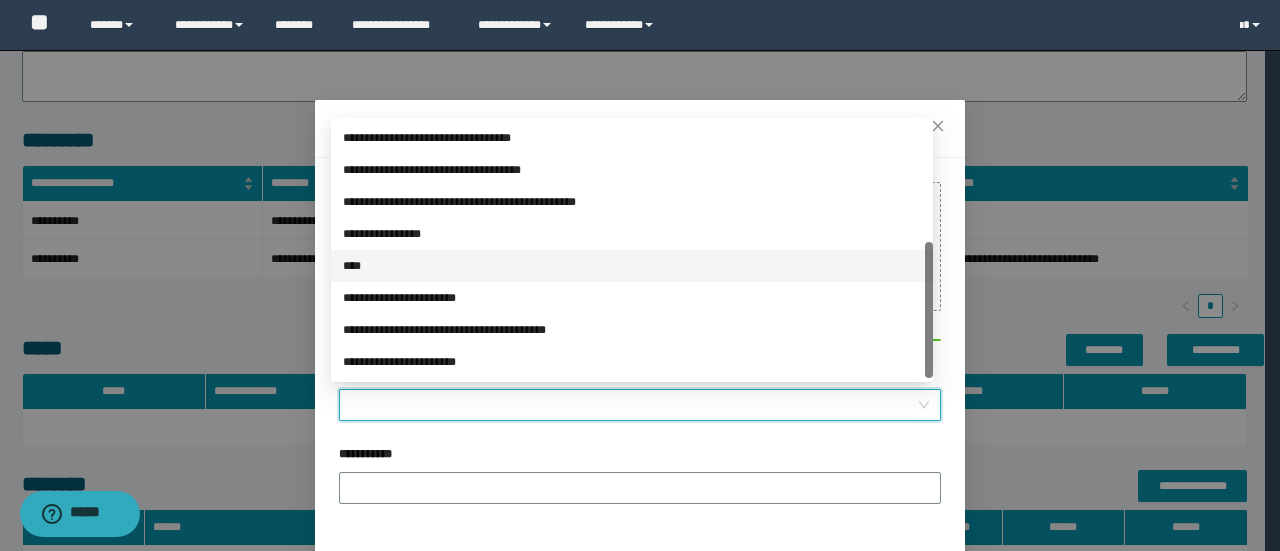 click on "****" at bounding box center [632, 266] 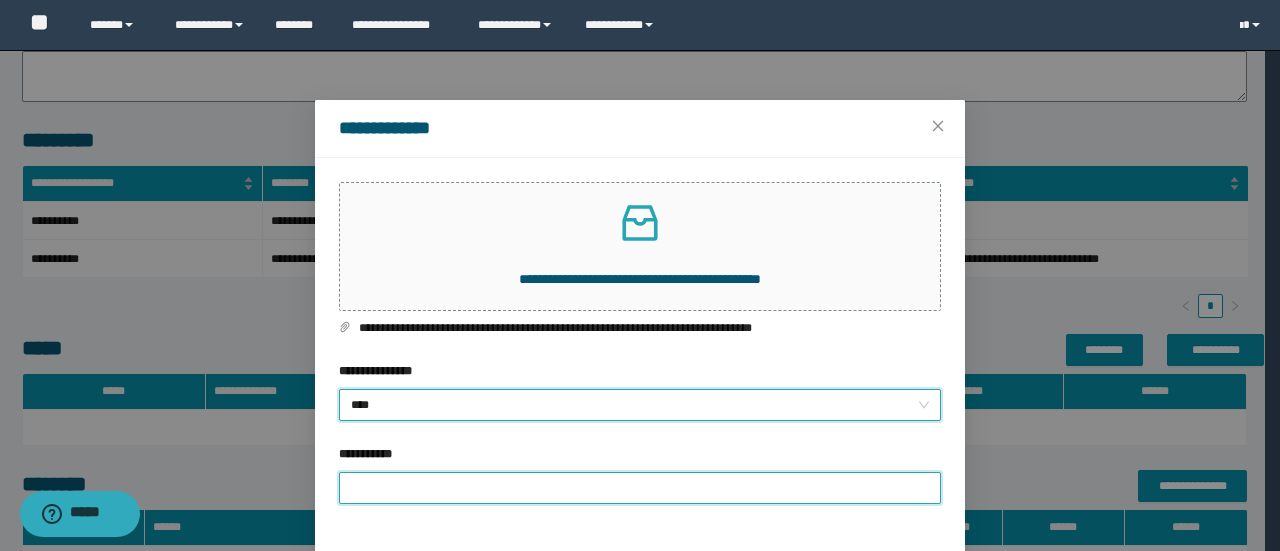 click on "**********" at bounding box center [640, 488] 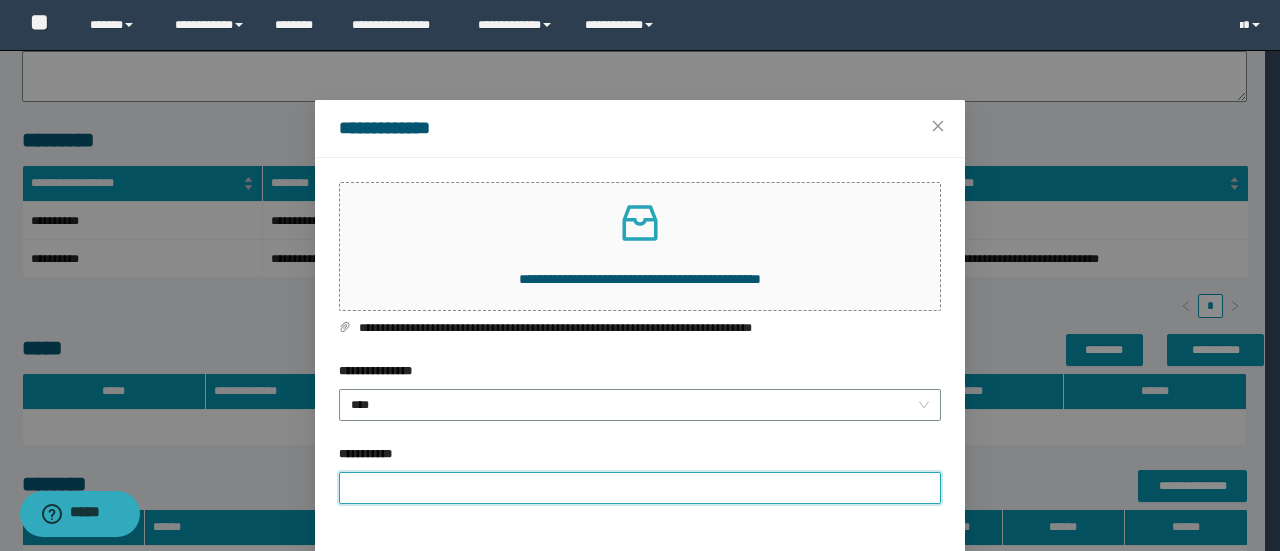 type on "**********" 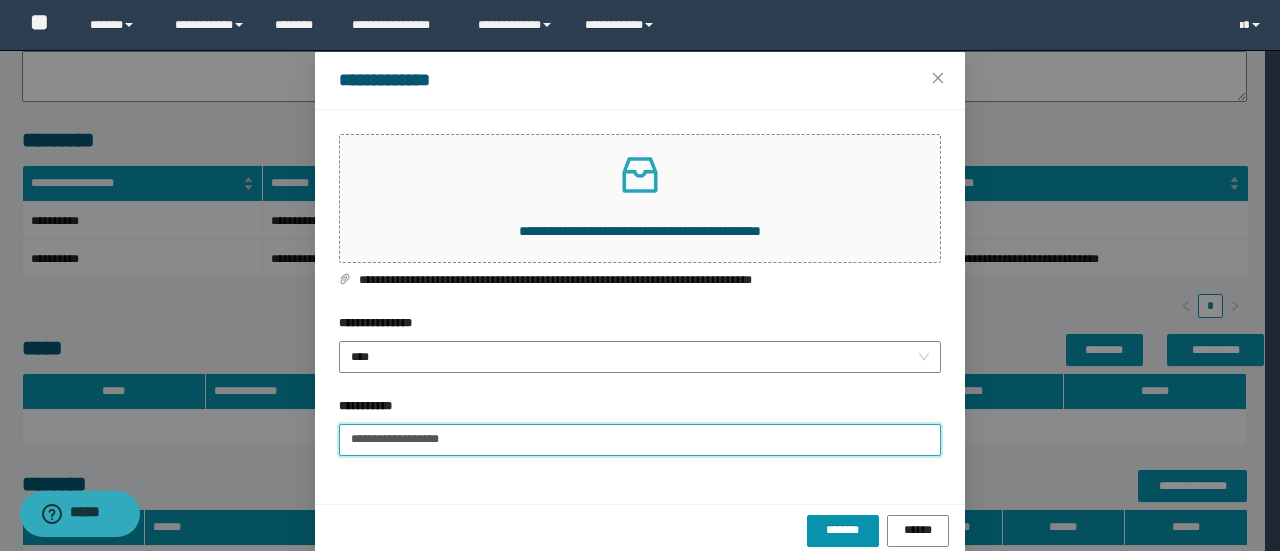 scroll, scrollTop: 75, scrollLeft: 0, axis: vertical 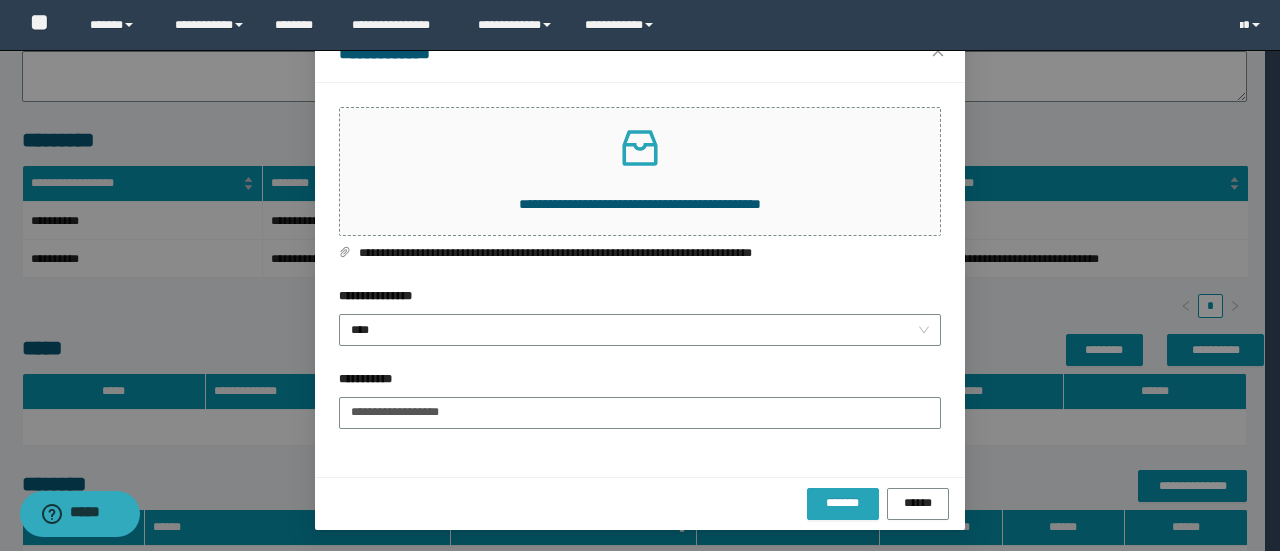 click on "*******" at bounding box center [843, 504] 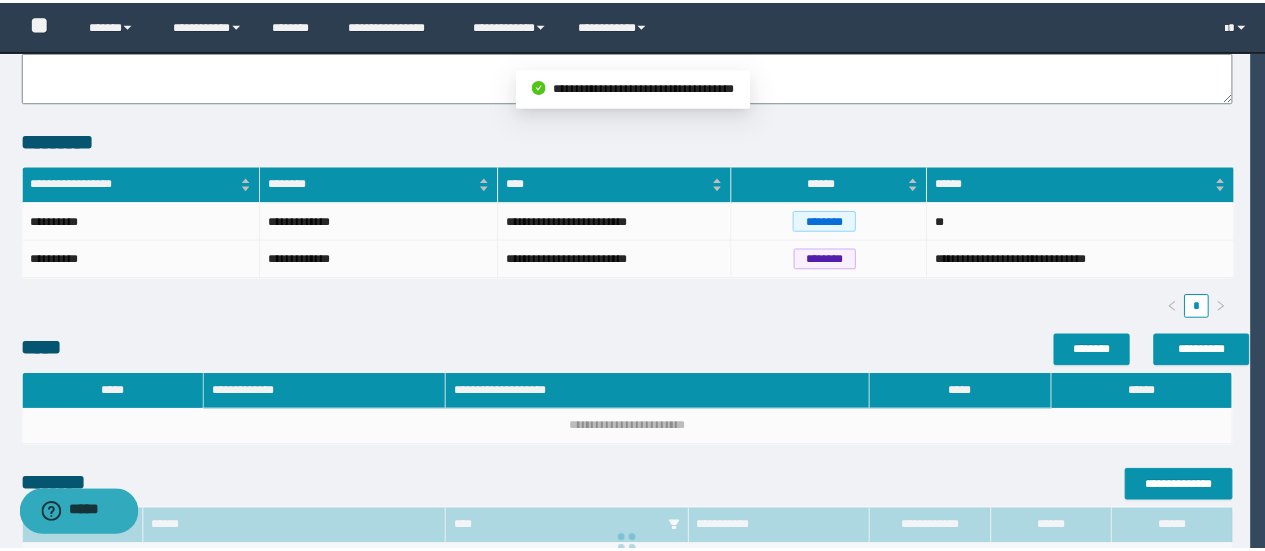 scroll, scrollTop: 0, scrollLeft: 0, axis: both 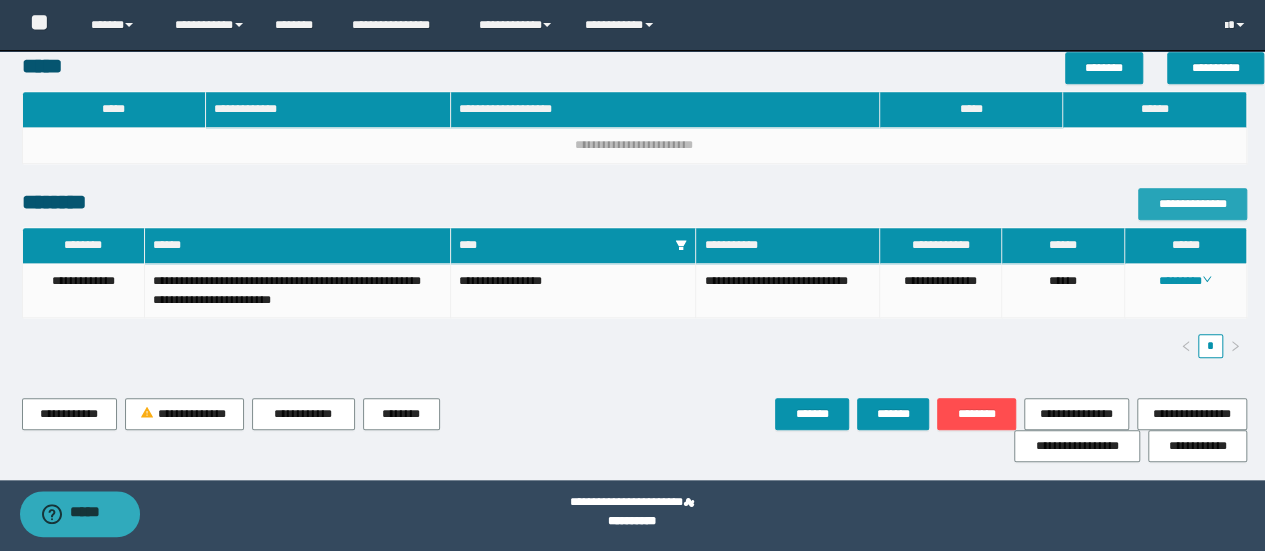 click on "**********" at bounding box center [1192, 204] 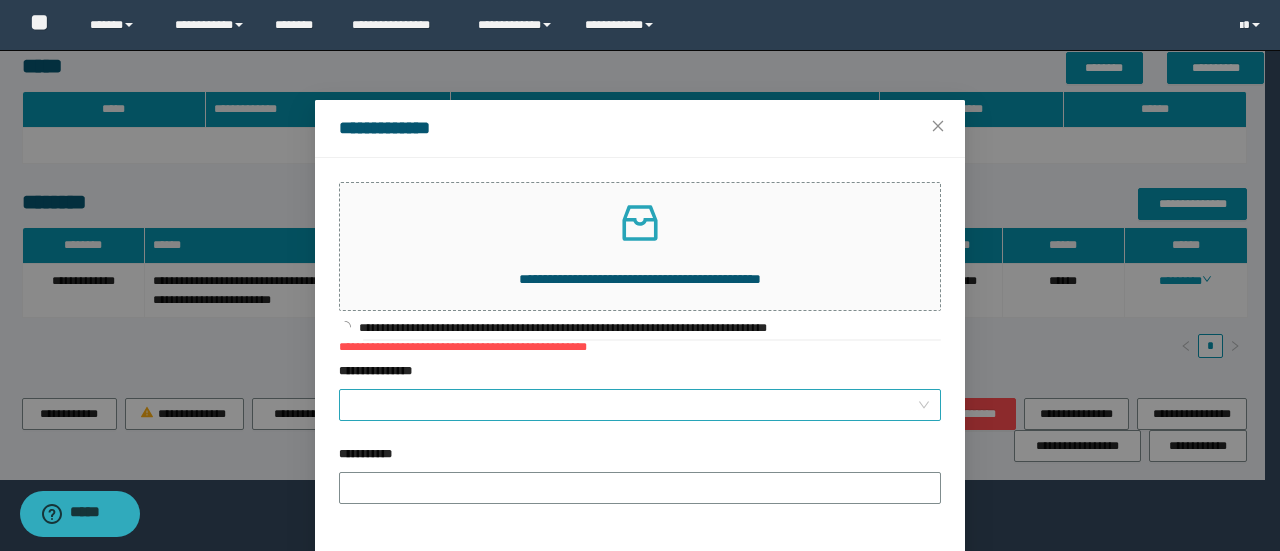 click on "**********" at bounding box center [634, 405] 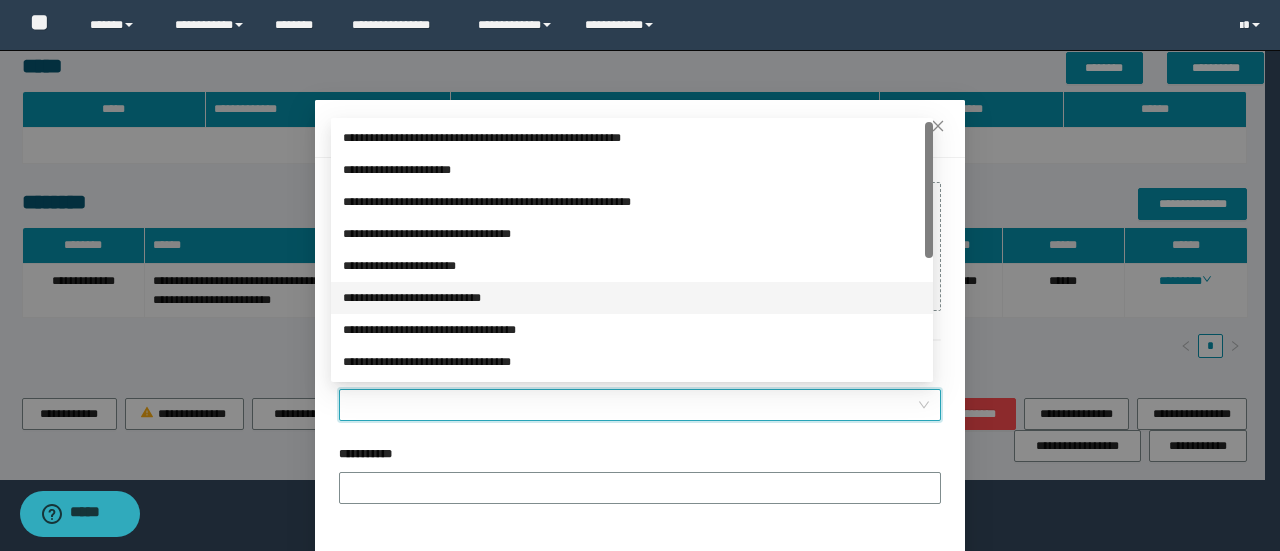 scroll, scrollTop: 133, scrollLeft: 0, axis: vertical 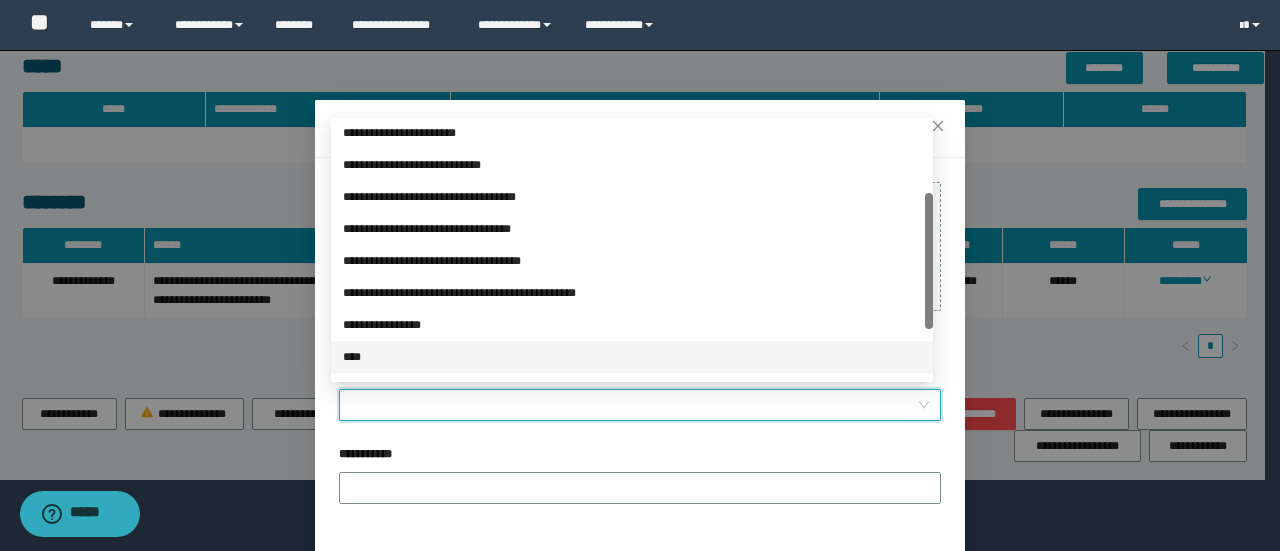 click on "****" at bounding box center [632, 357] 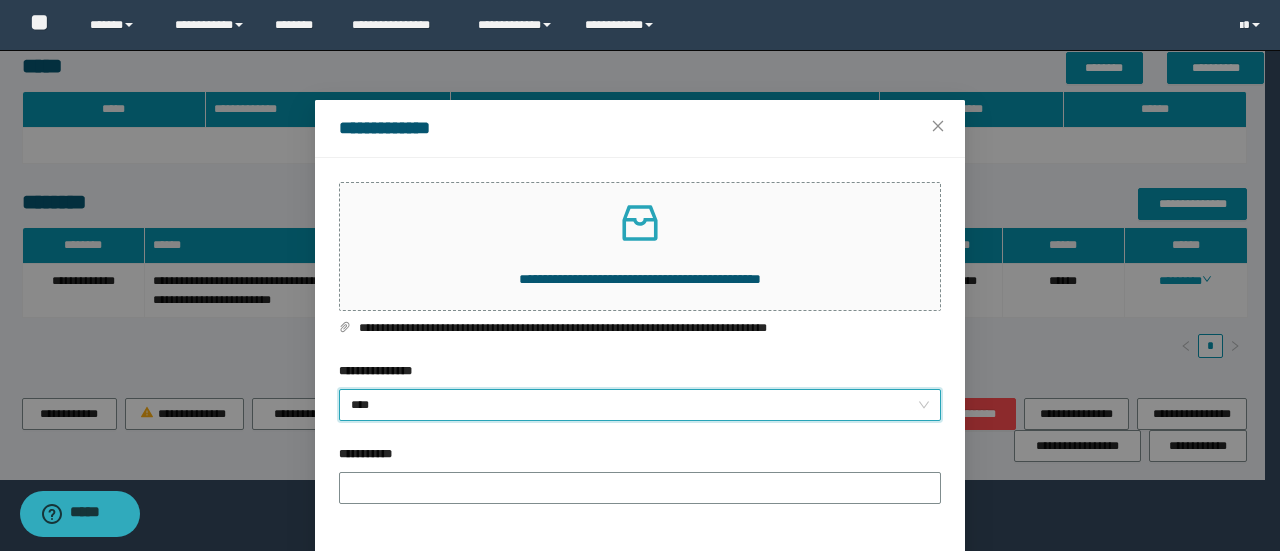 click on "**********" at bounding box center [640, 486] 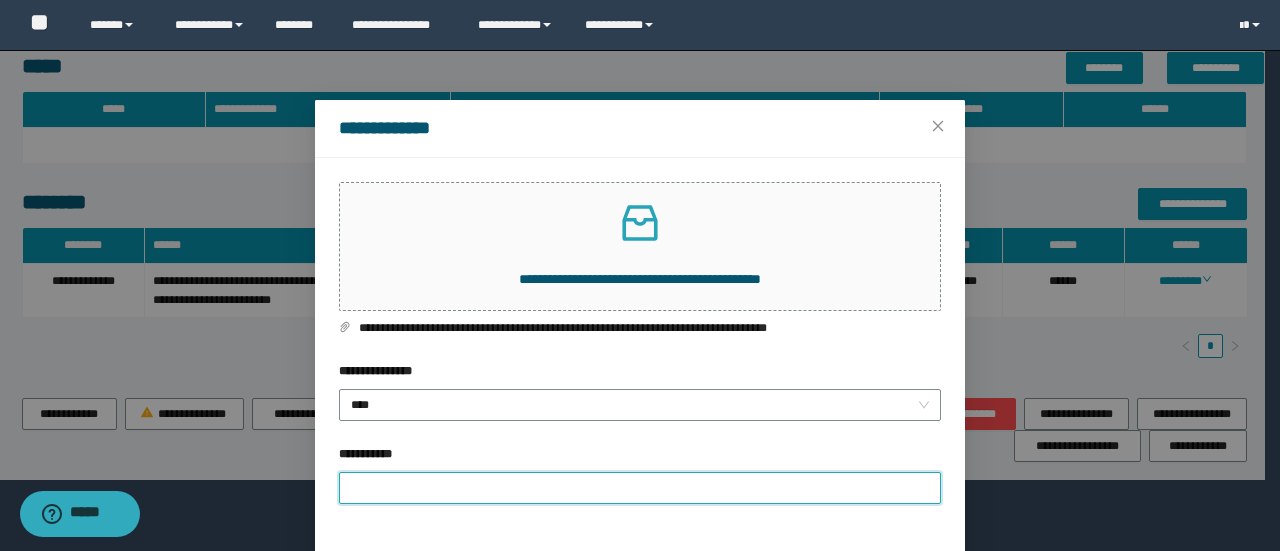 click on "**********" at bounding box center (640, 488) 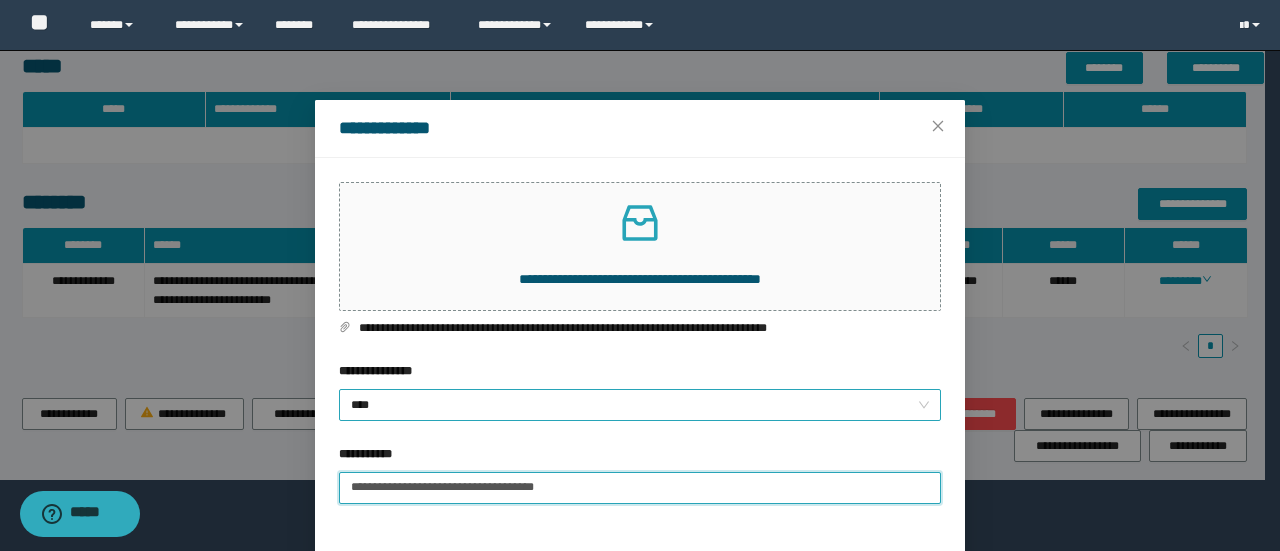 scroll, scrollTop: 75, scrollLeft: 0, axis: vertical 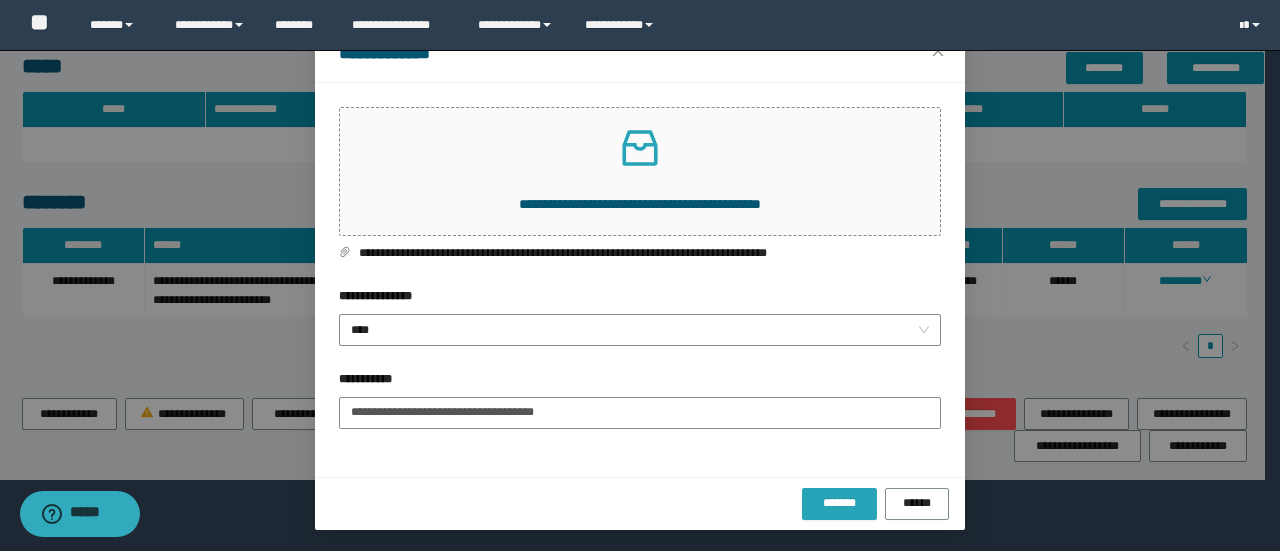 click on "*******" at bounding box center (839, 503) 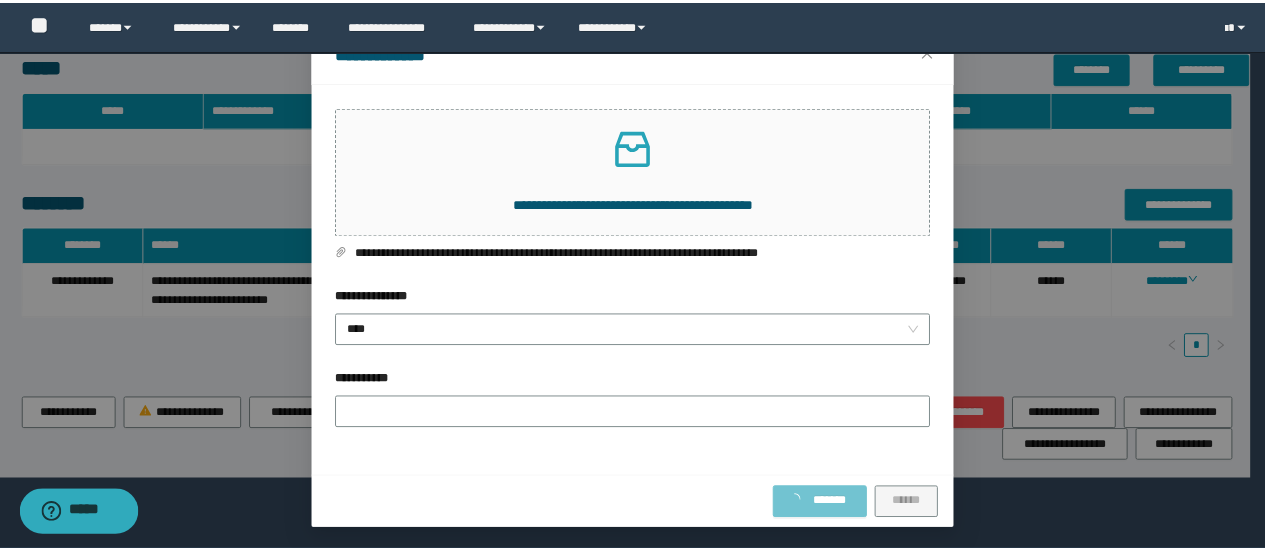 scroll, scrollTop: 0, scrollLeft: 0, axis: both 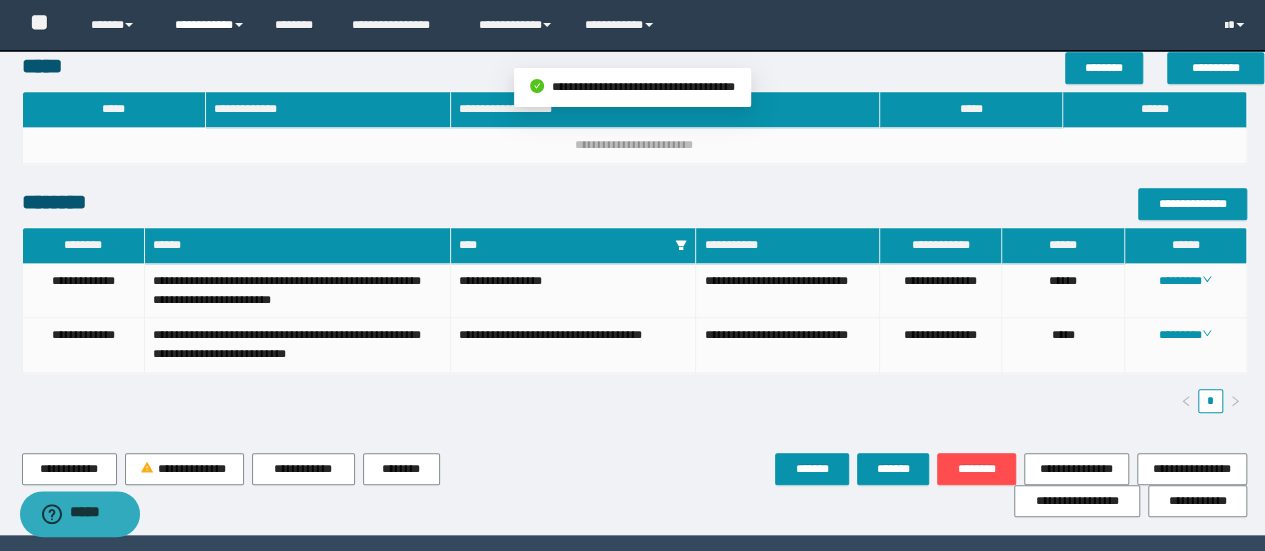 click on "**********" at bounding box center (210, 25) 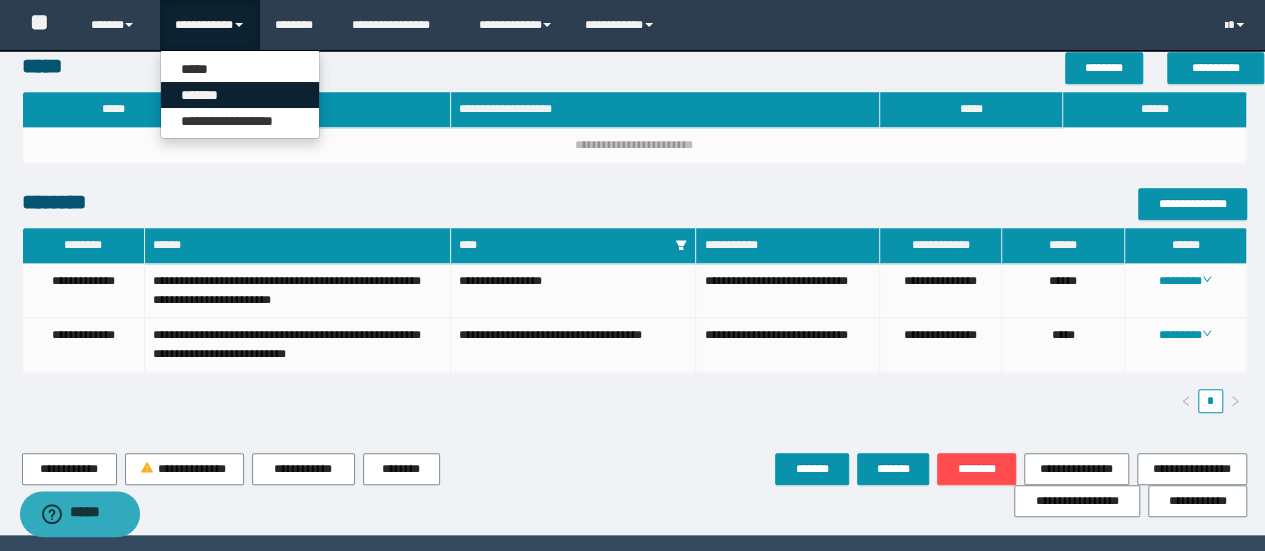 click on "*******" at bounding box center (240, 95) 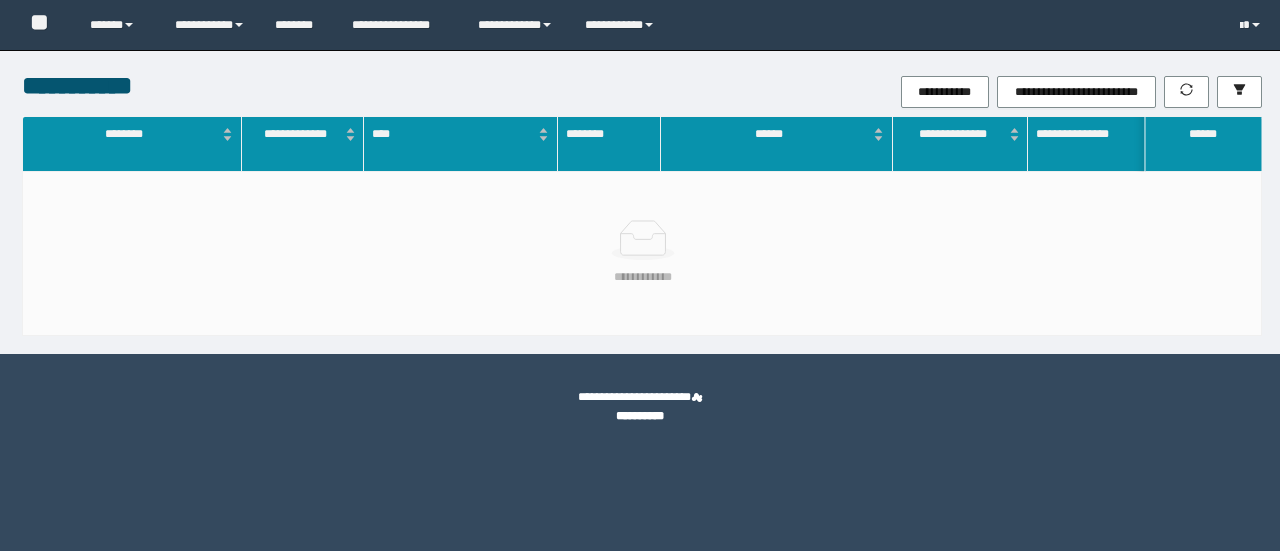 scroll, scrollTop: 0, scrollLeft: 0, axis: both 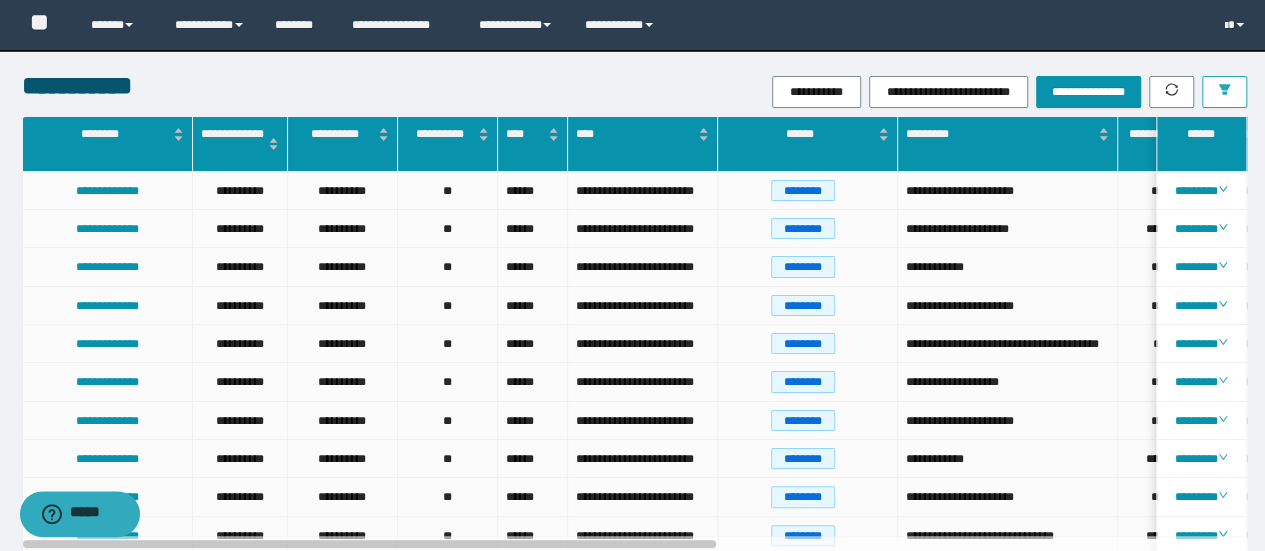 click at bounding box center [1224, 92] 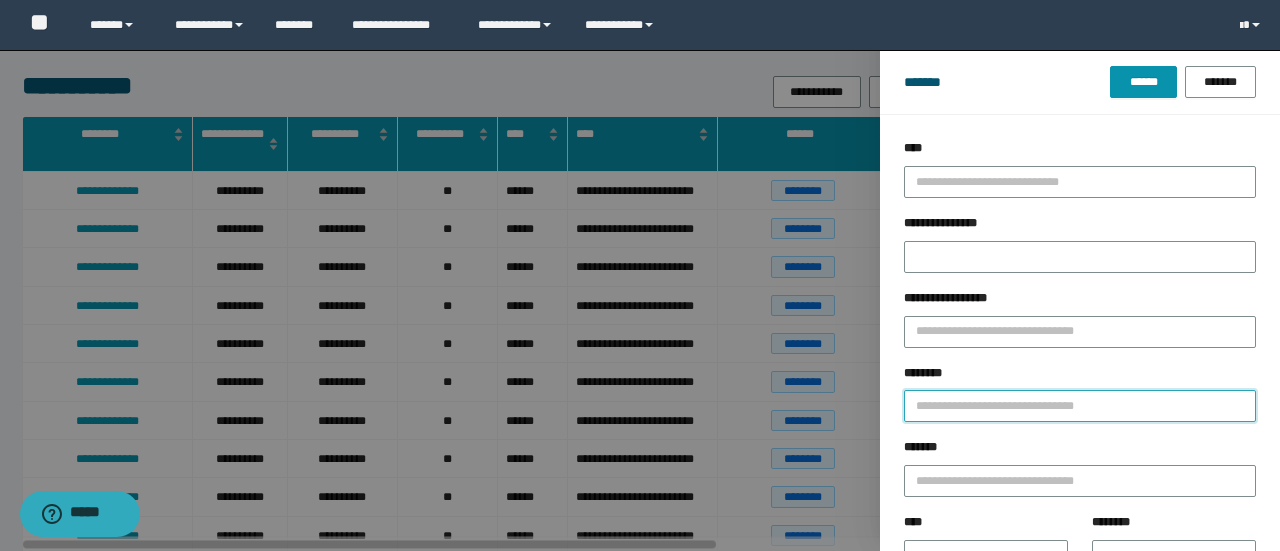 click on "********" at bounding box center [1080, 406] 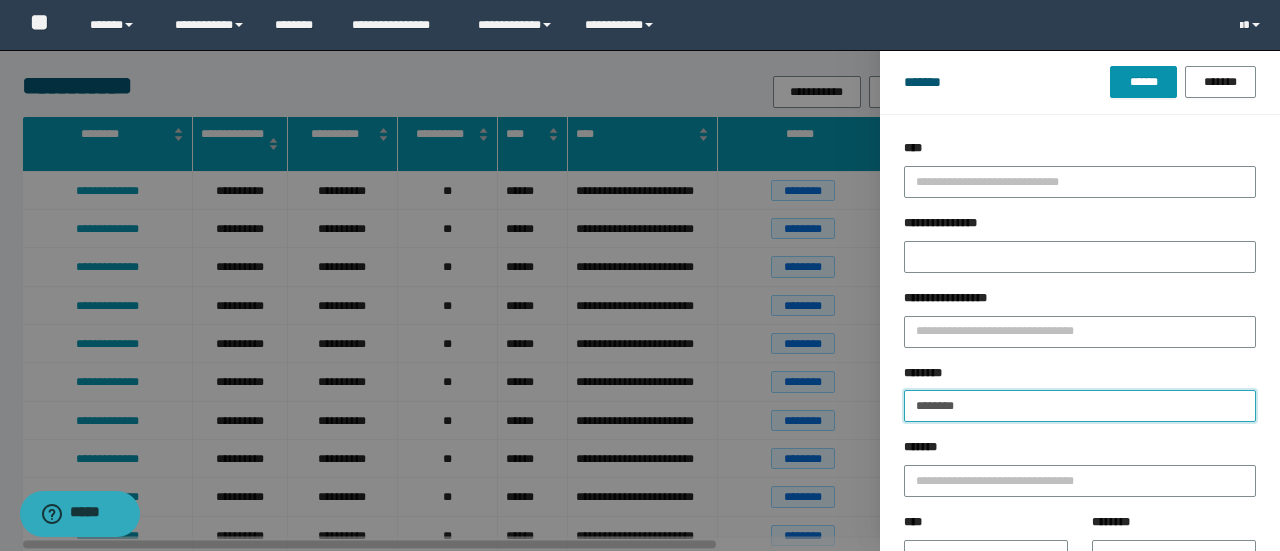 type on "********" 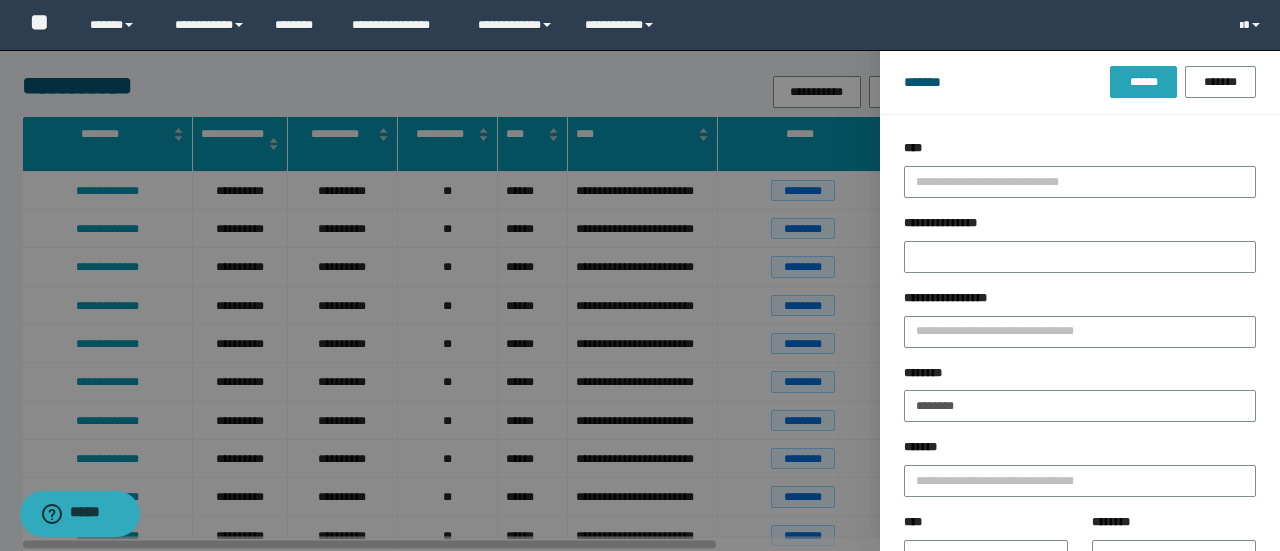 click on "******" at bounding box center [1143, 82] 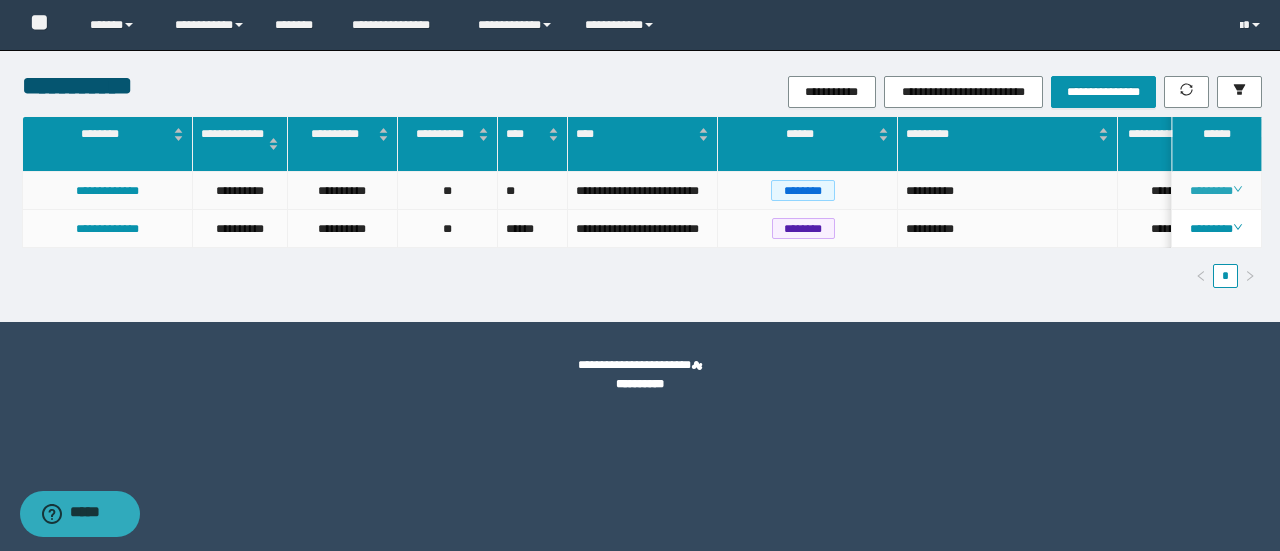 click on "********" at bounding box center [1216, 191] 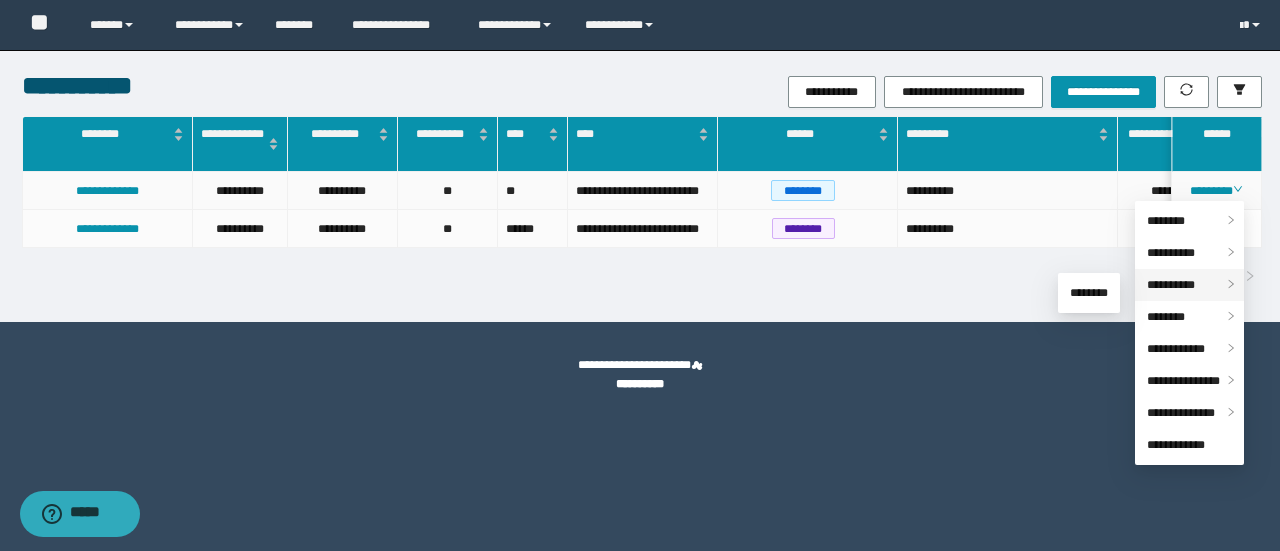 click on "**********" at bounding box center (1171, 285) 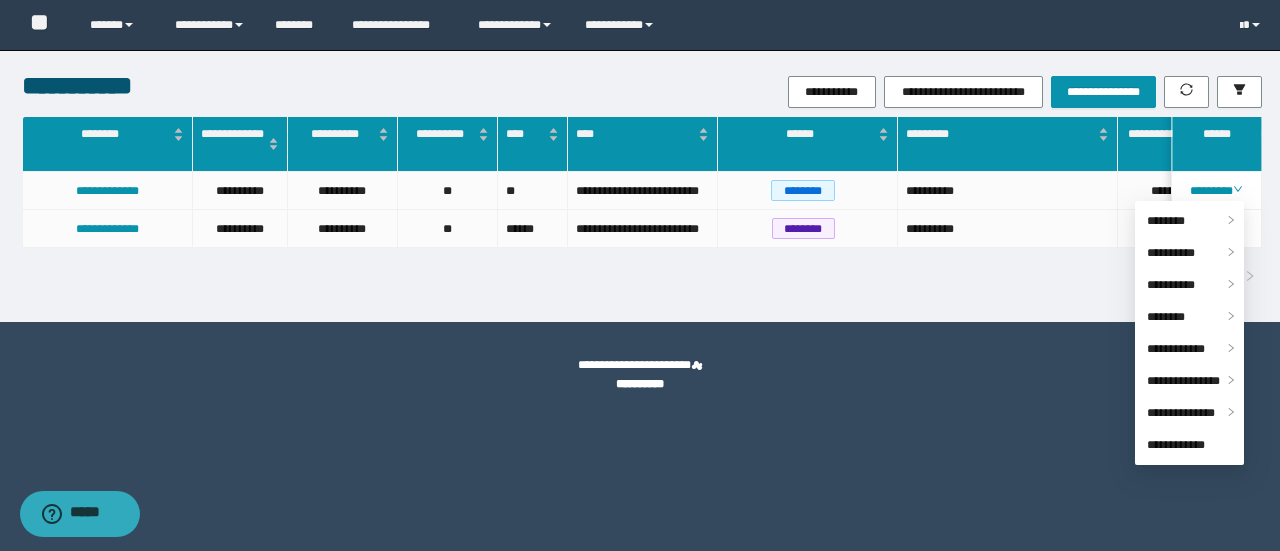 click on "*" at bounding box center (642, 276) 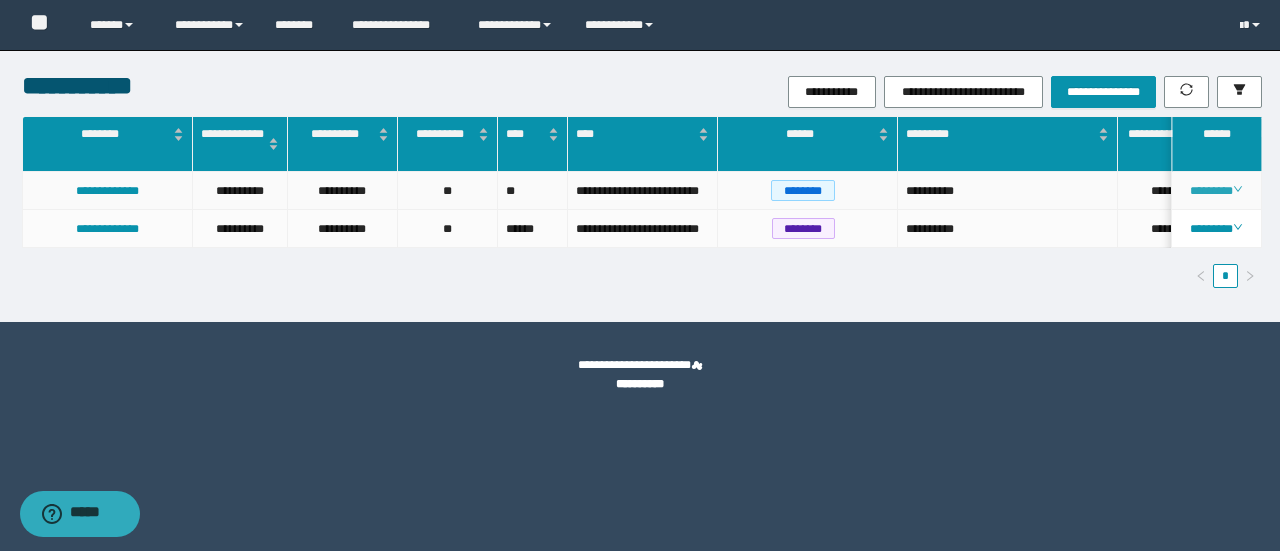 click on "********" at bounding box center (1216, 191) 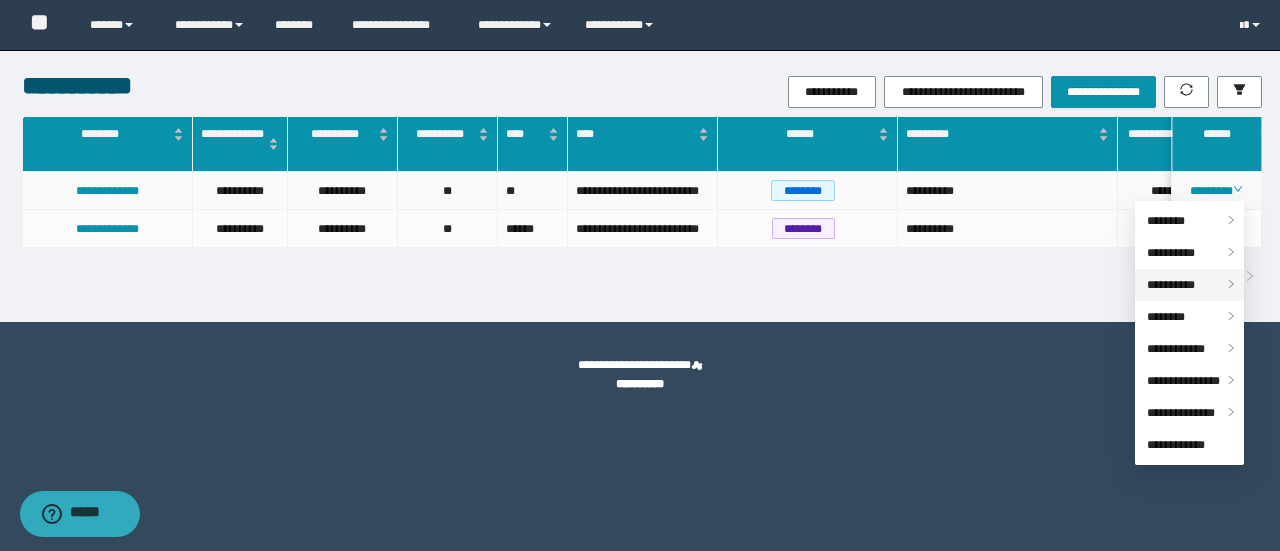 drag, startPoint x: 1165, startPoint y: 284, endPoint x: 1138, endPoint y: 285, distance: 27.018513 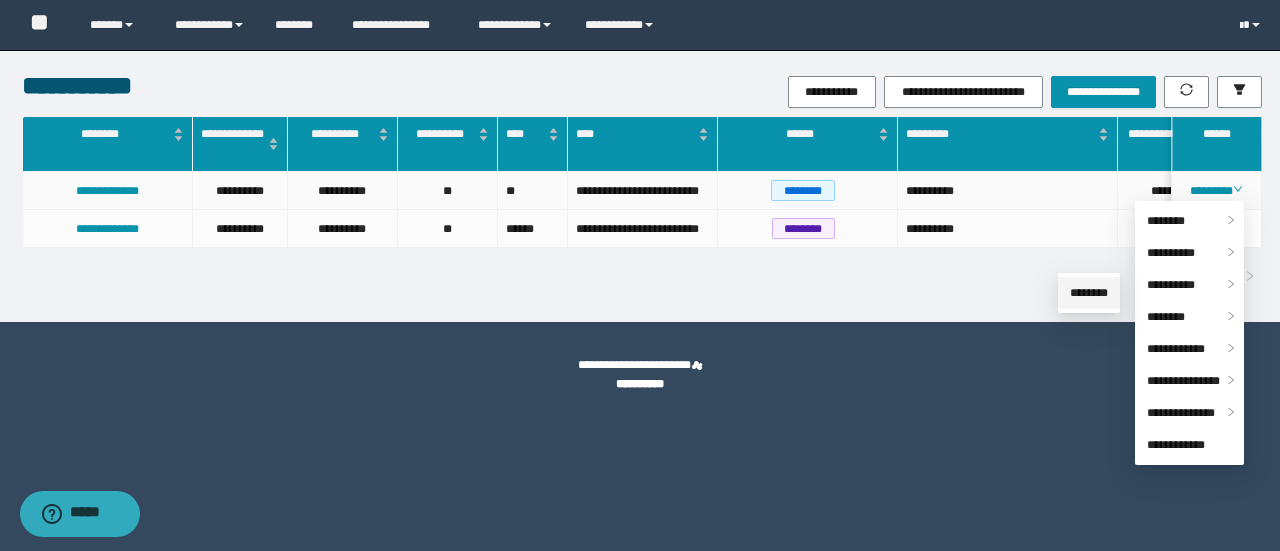 click on "********" at bounding box center [1089, 293] 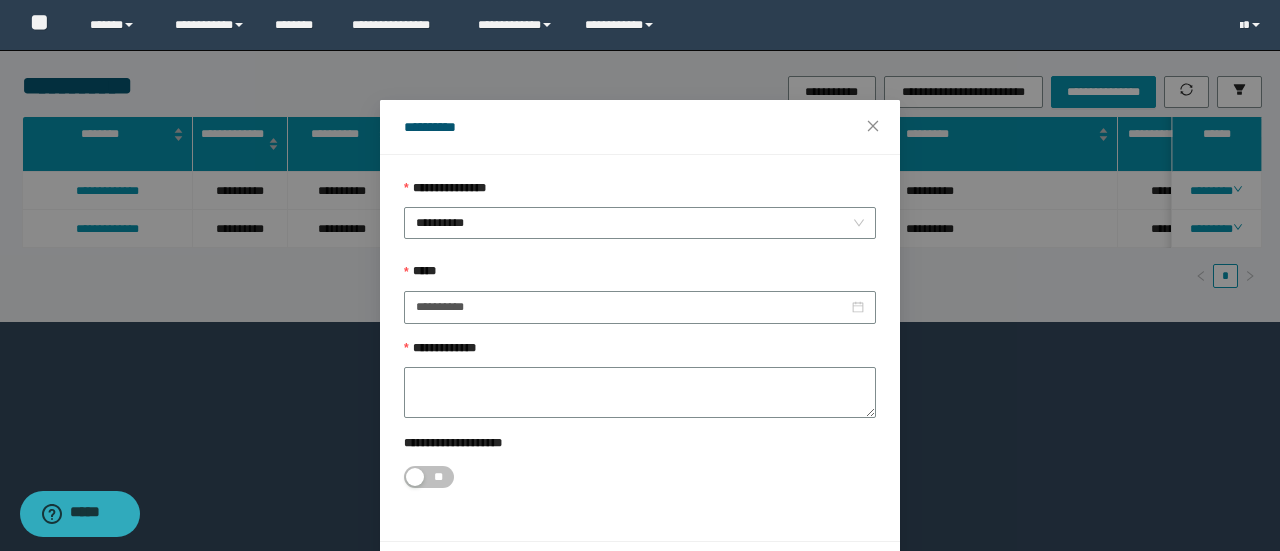 click on "**********" at bounding box center (640, 193) 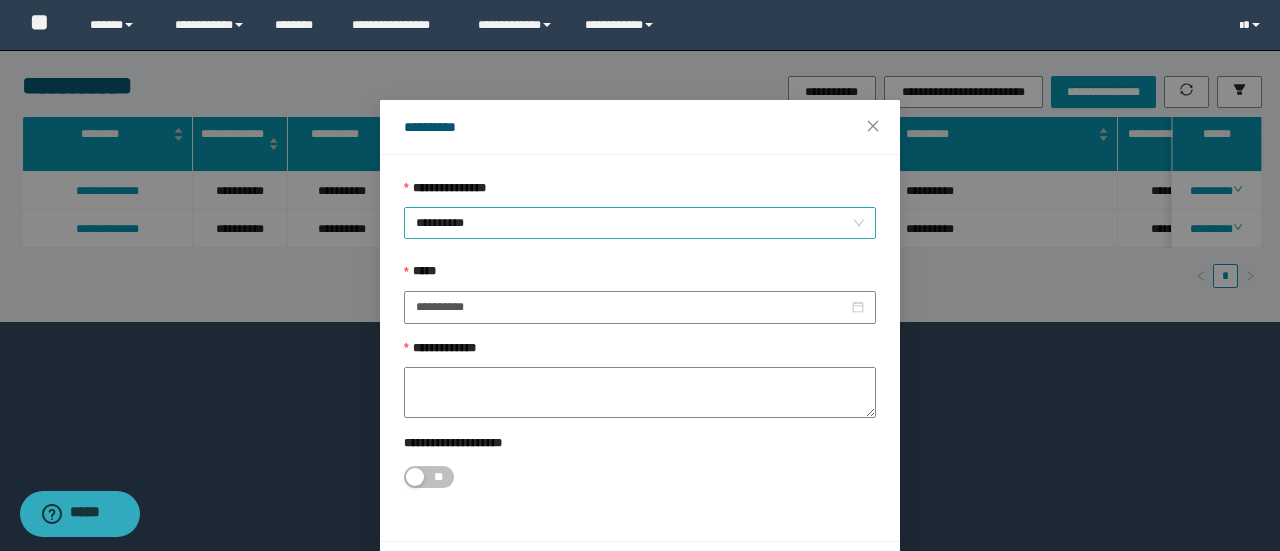 click on "**********" at bounding box center (640, 223) 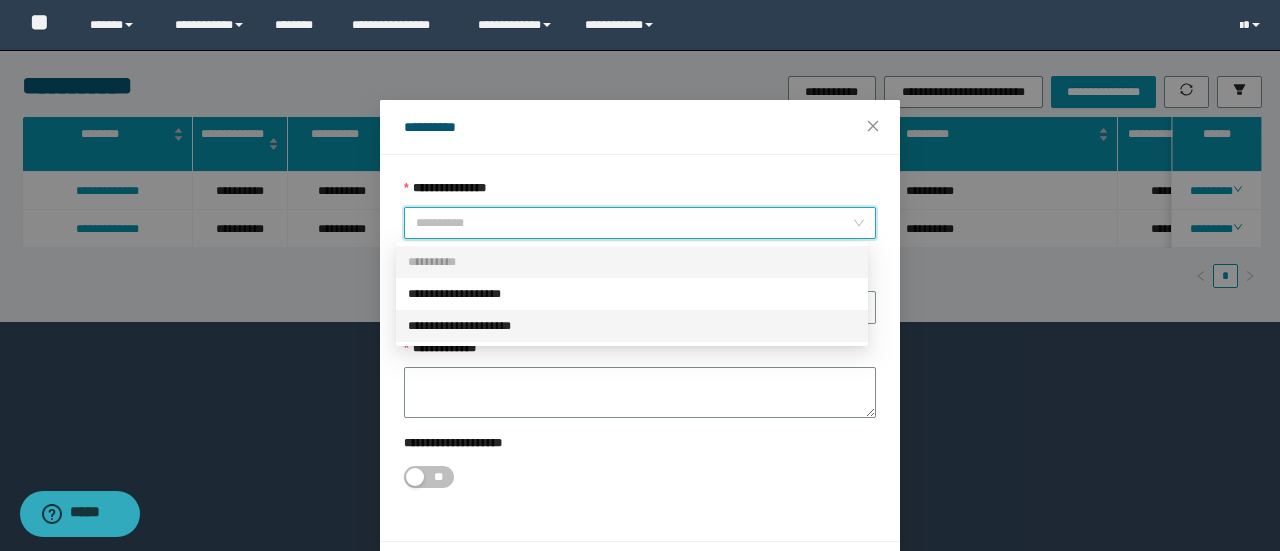 click on "**********" at bounding box center [632, 326] 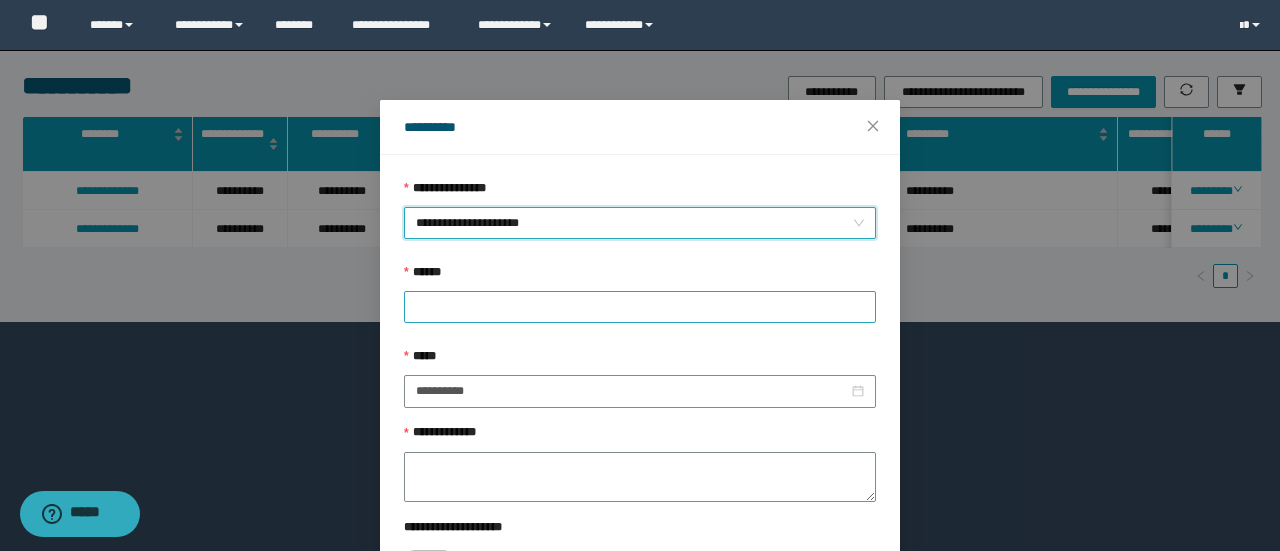 click at bounding box center [640, 307] 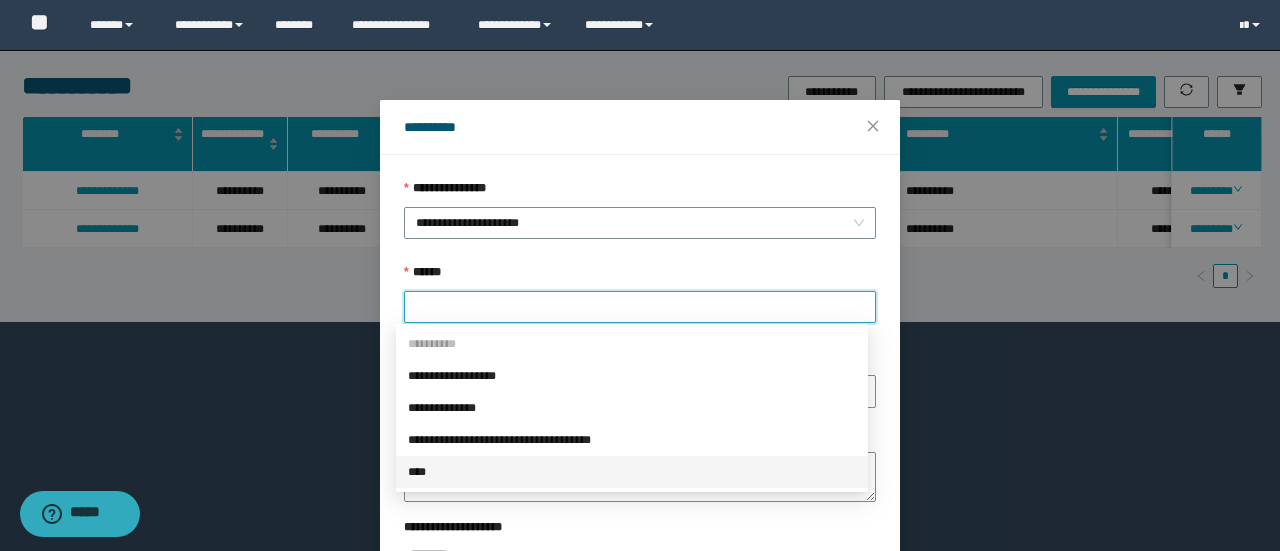 drag, startPoint x: 420, startPoint y: 469, endPoint x: 503, endPoint y: 357, distance: 139.4023 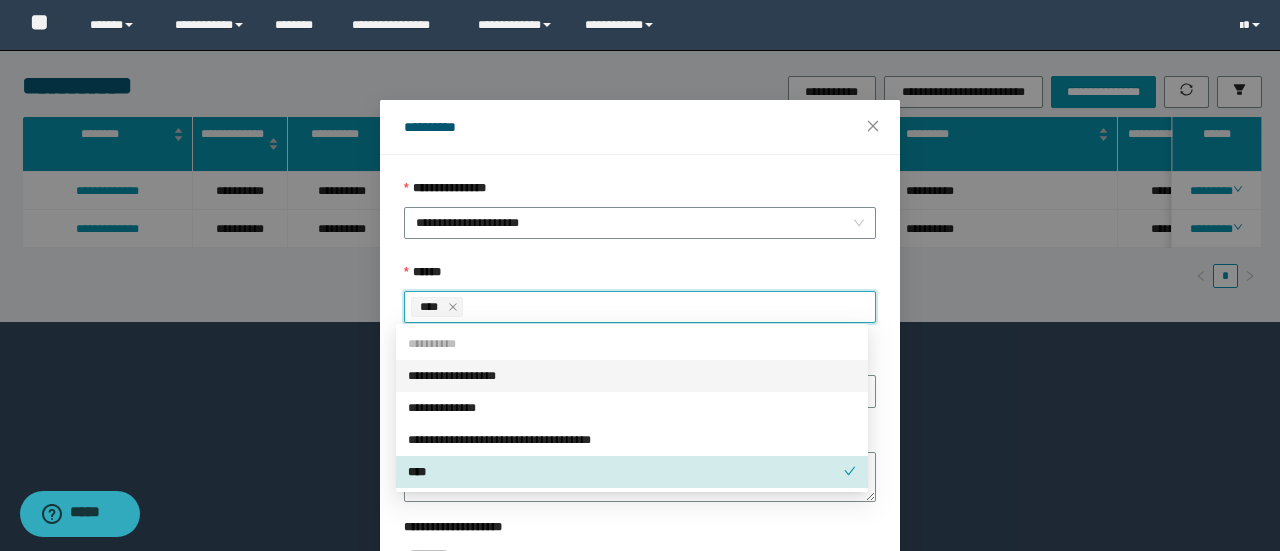 click on "******" at bounding box center (640, 277) 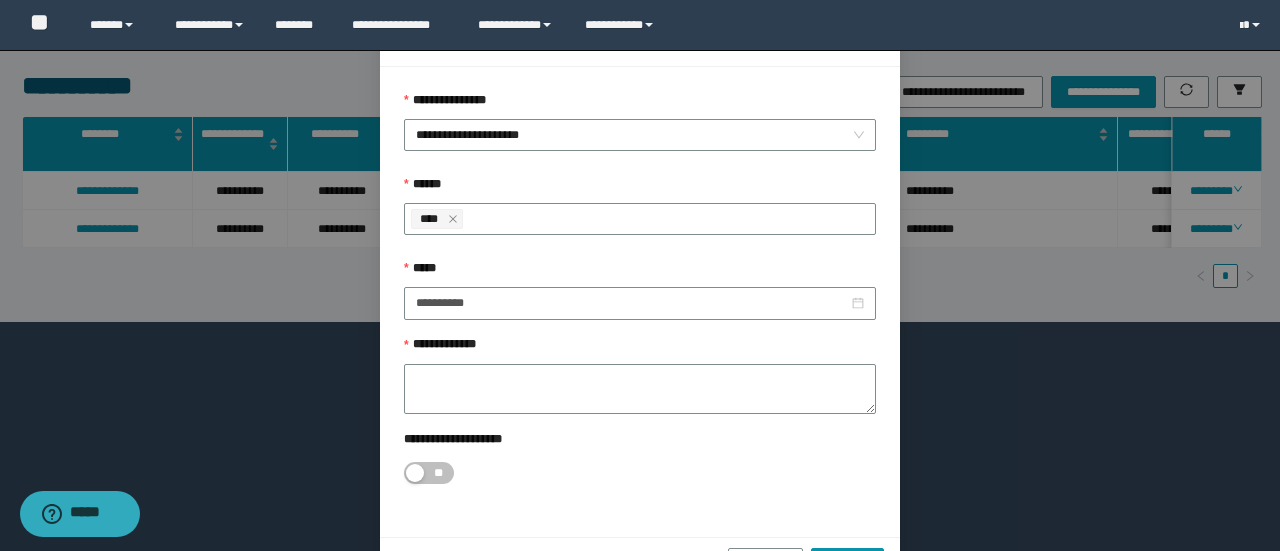 scroll, scrollTop: 146, scrollLeft: 0, axis: vertical 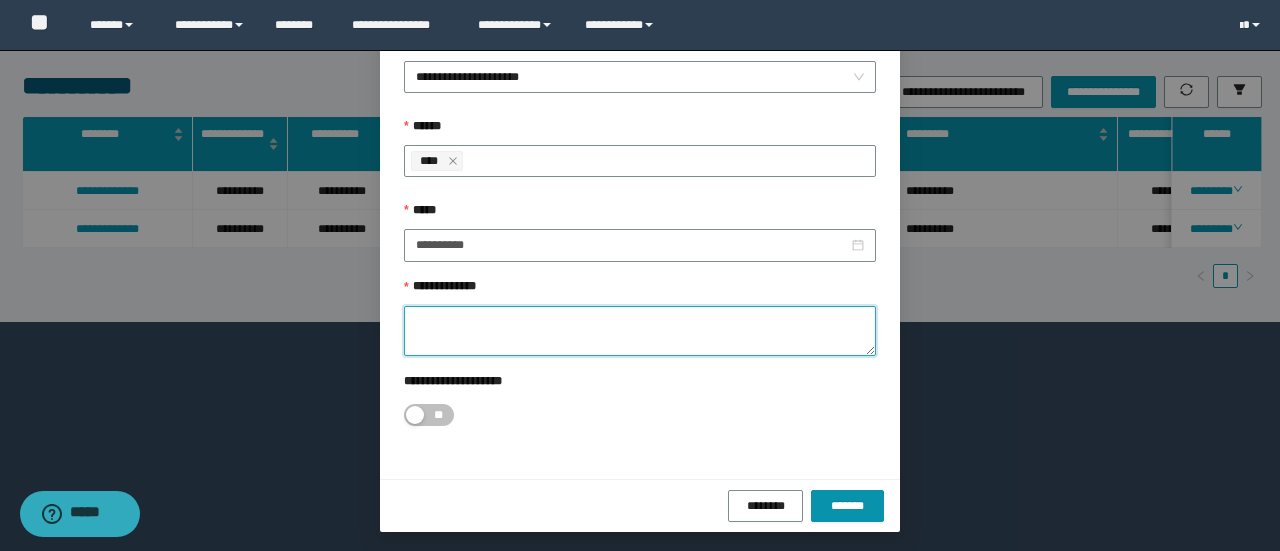 click on "**********" at bounding box center [640, 331] 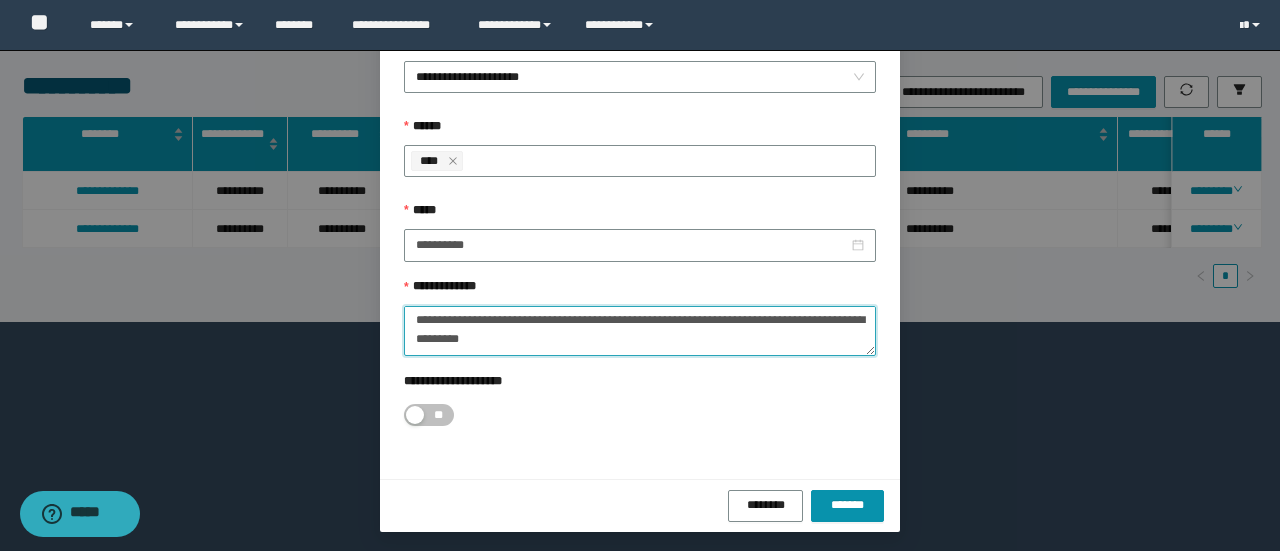 scroll, scrollTop: 0, scrollLeft: 0, axis: both 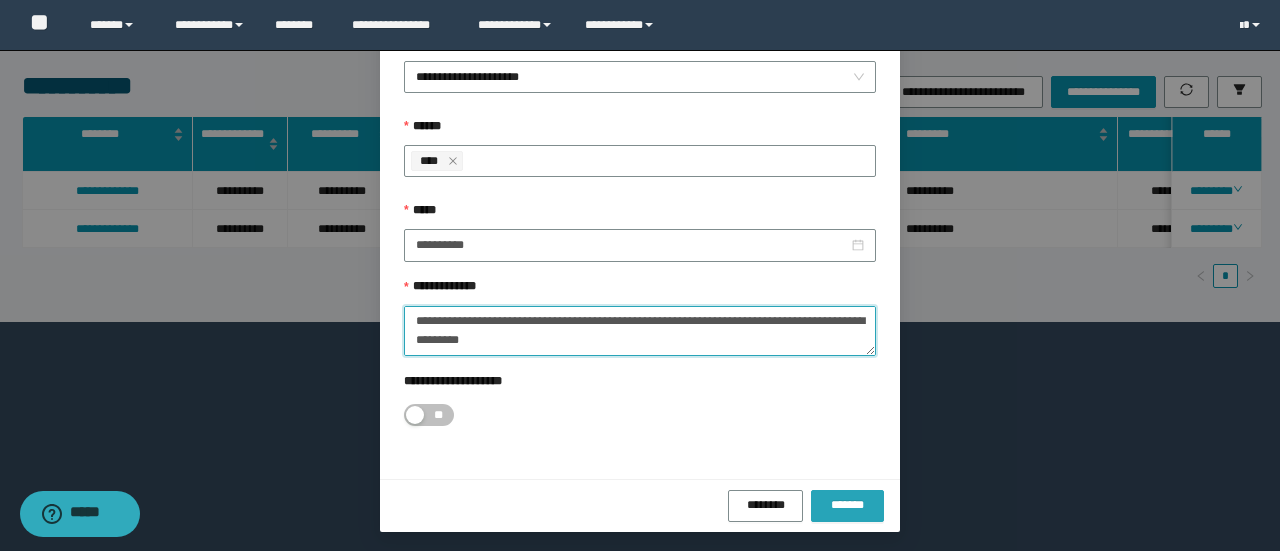 type on "**********" 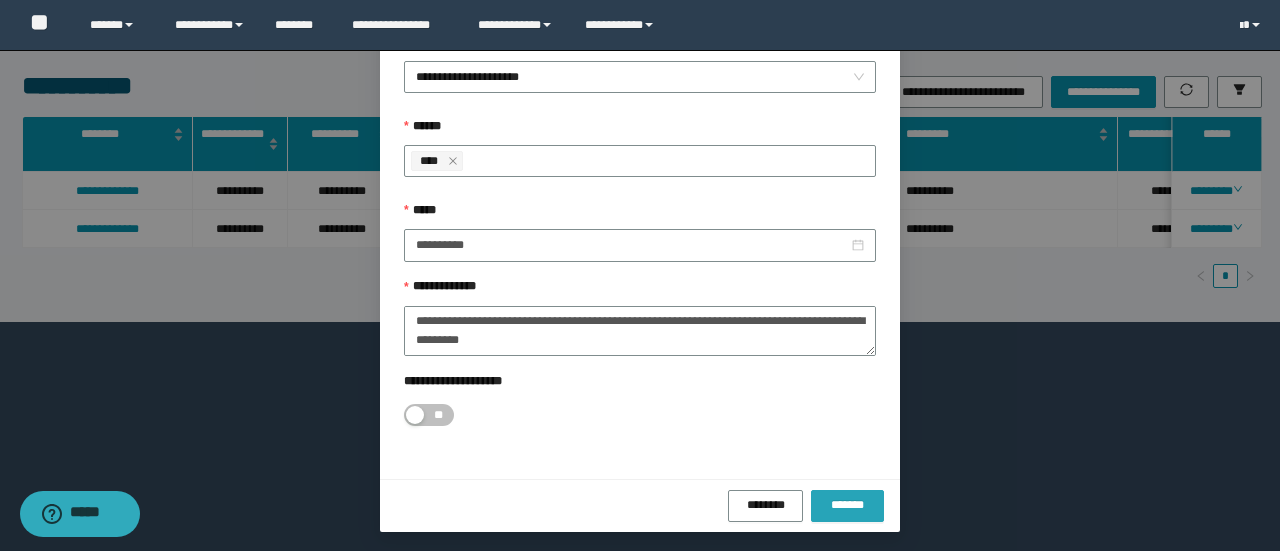 click on "*******" at bounding box center [847, 505] 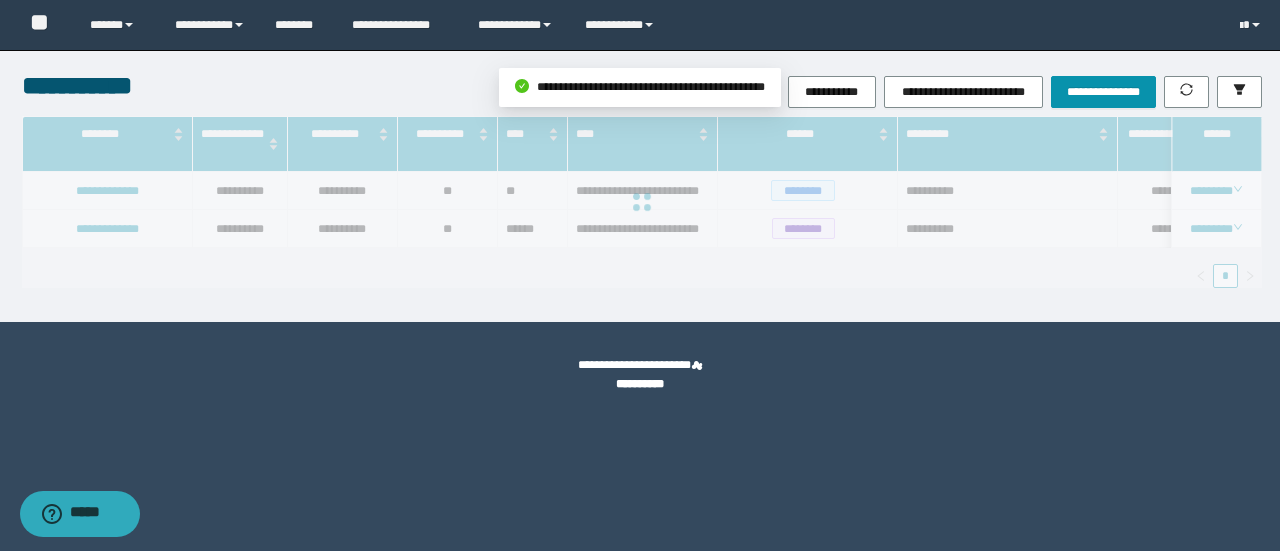 scroll, scrollTop: 0, scrollLeft: 0, axis: both 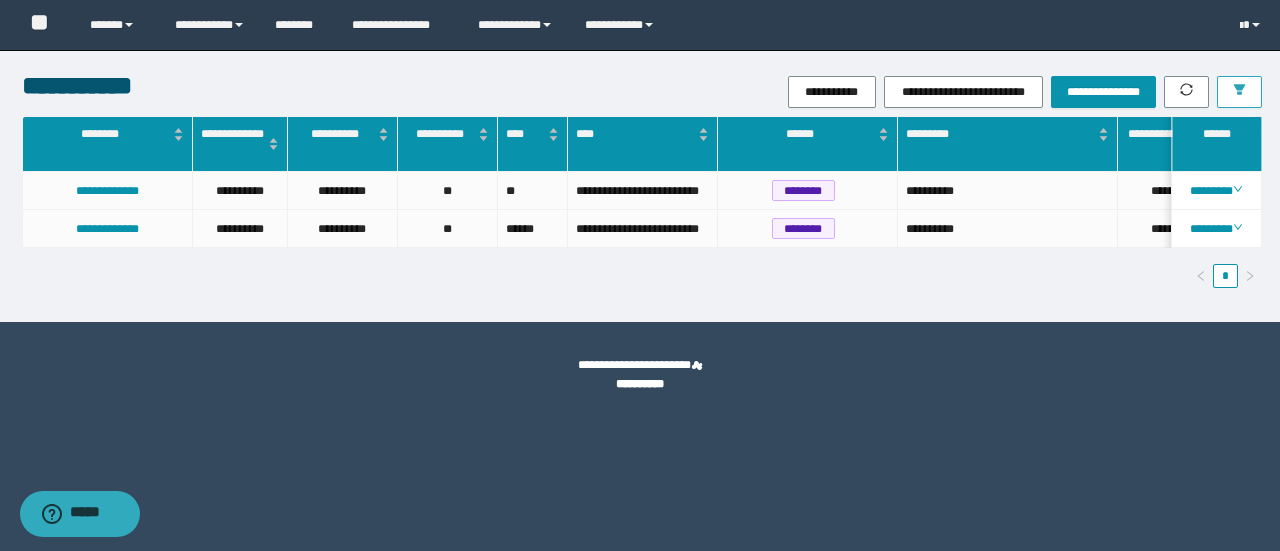 click at bounding box center [1239, 91] 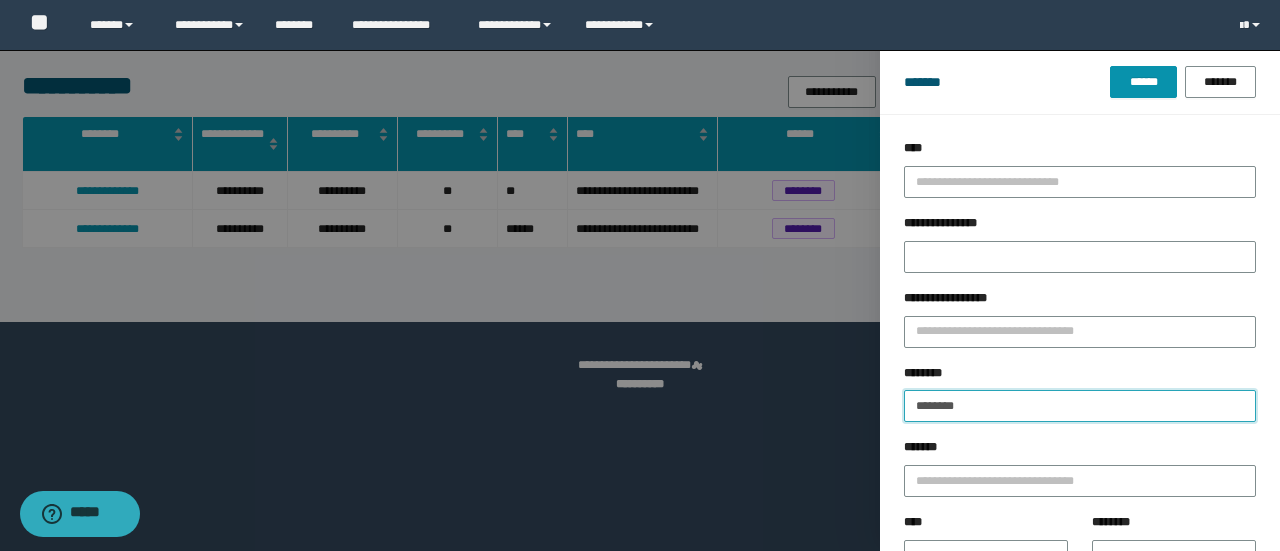 click on "********" at bounding box center [1080, 406] 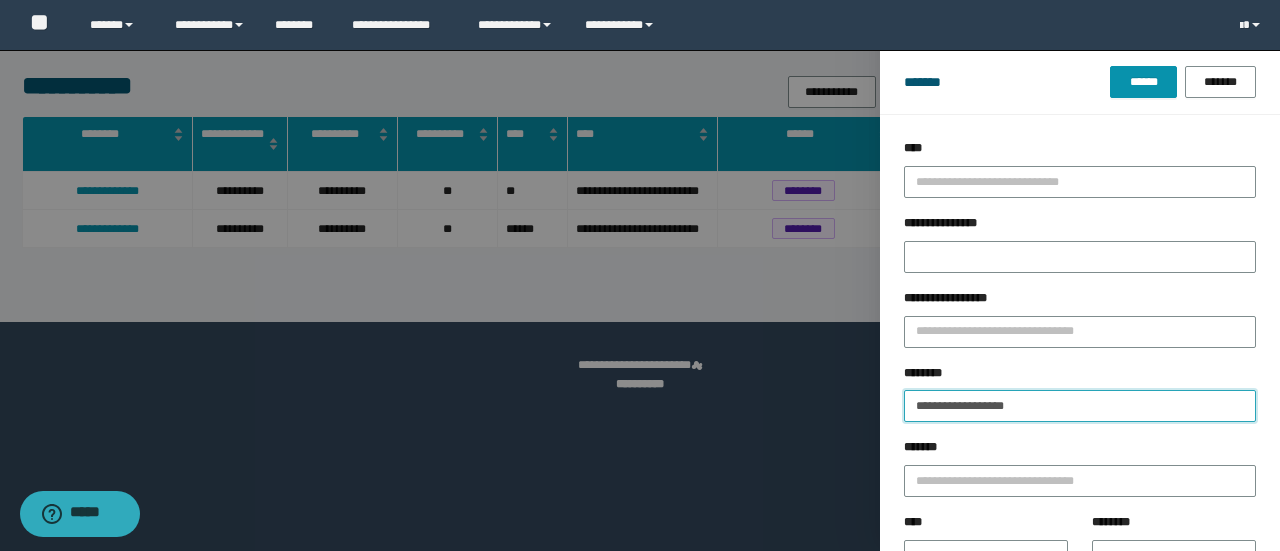drag, startPoint x: 1046, startPoint y: 412, endPoint x: 558, endPoint y: 385, distance: 488.74637 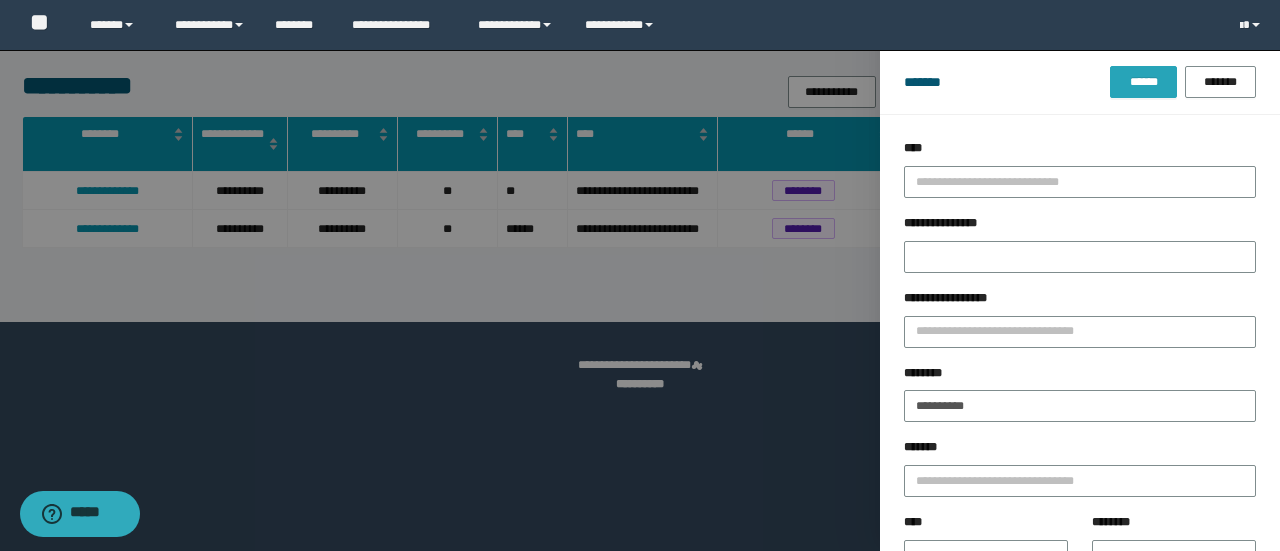 click on "******" at bounding box center [1143, 82] 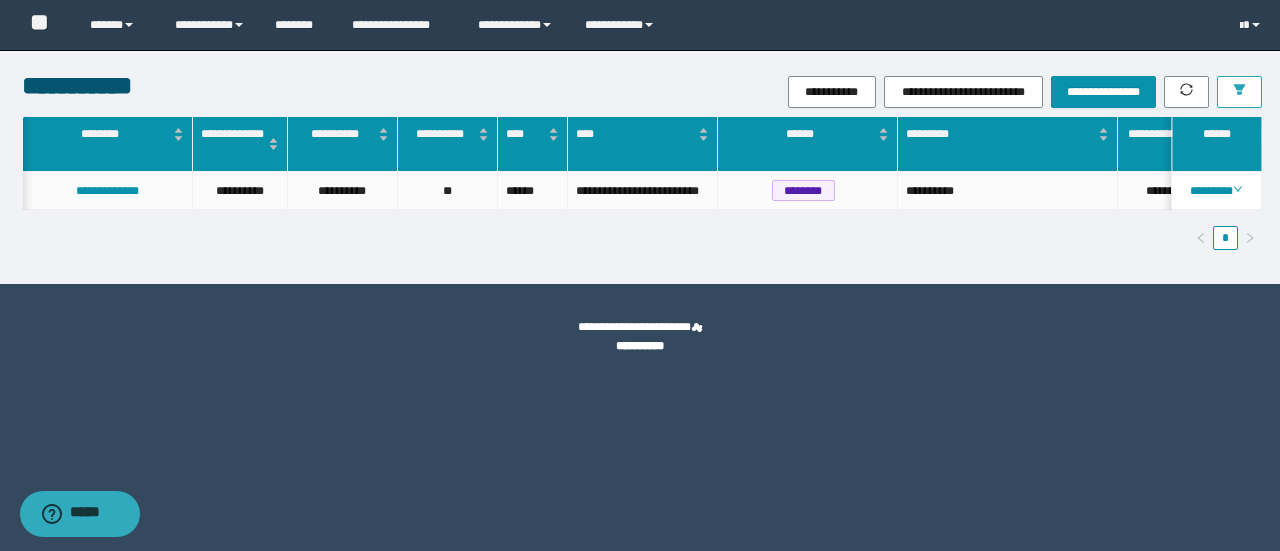 scroll, scrollTop: 0, scrollLeft: 6, axis: horizontal 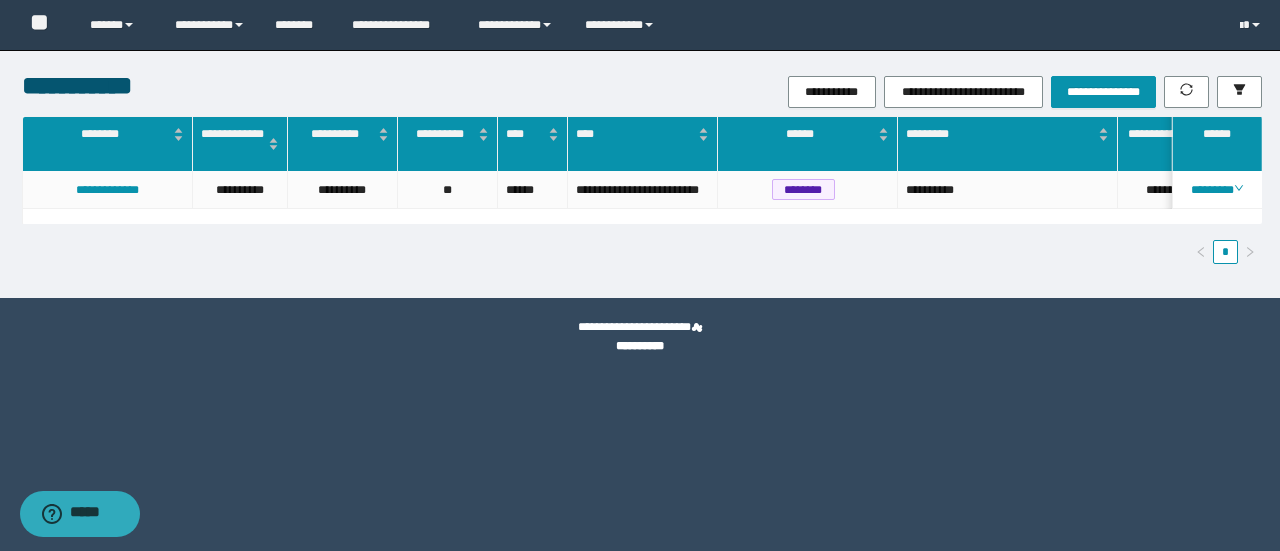 drag, startPoint x: 696, startPoint y: 225, endPoint x: 724, endPoint y: 228, distance: 28.160255 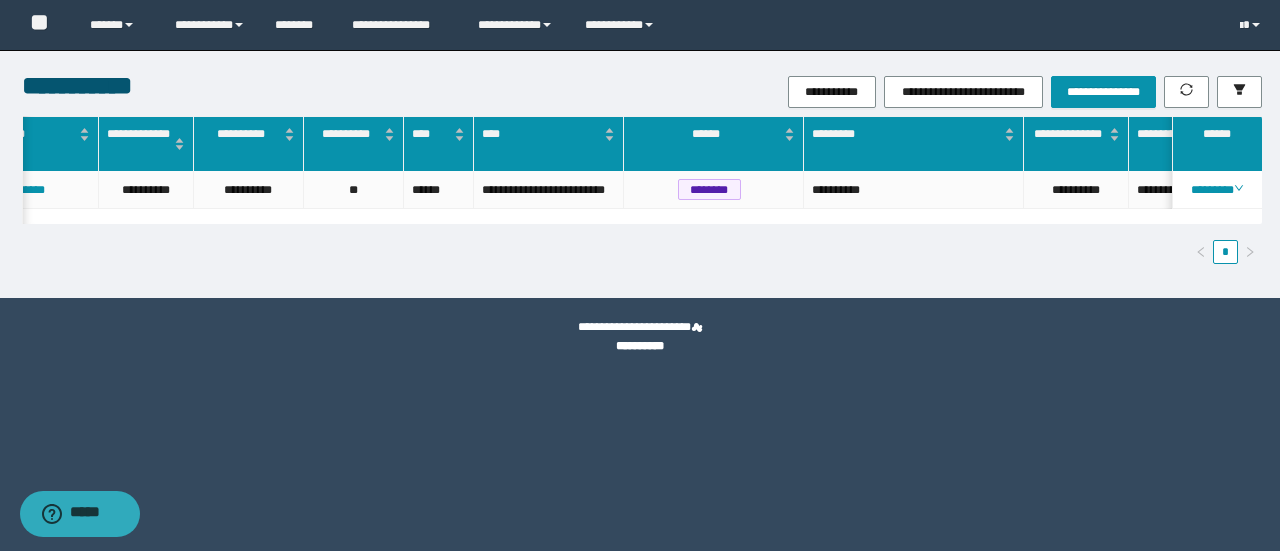 scroll, scrollTop: 0, scrollLeft: 238, axis: horizontal 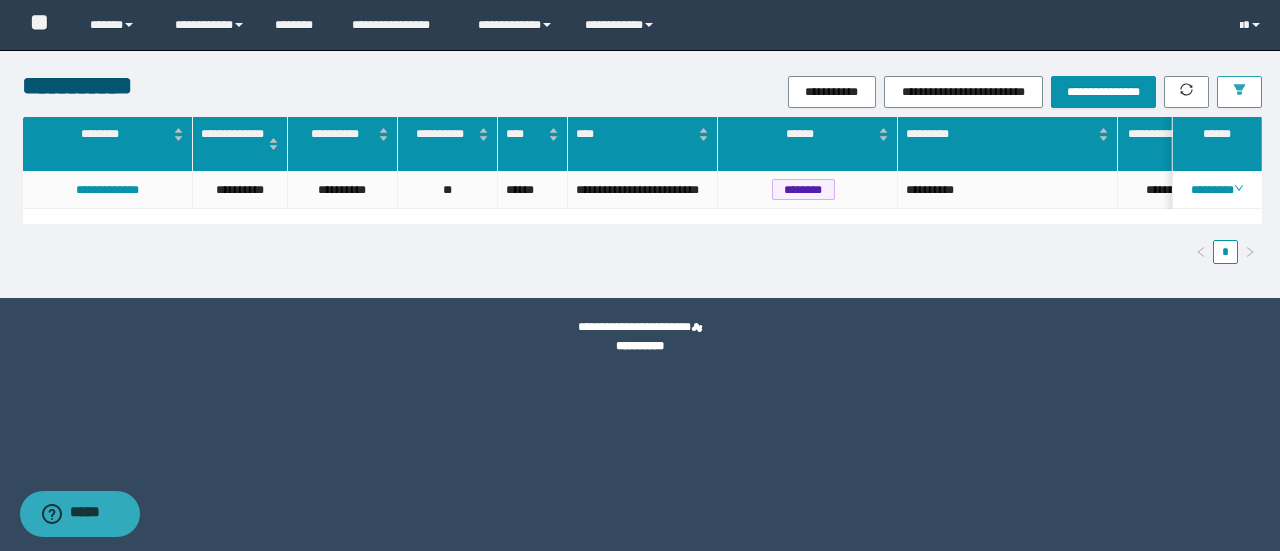 click 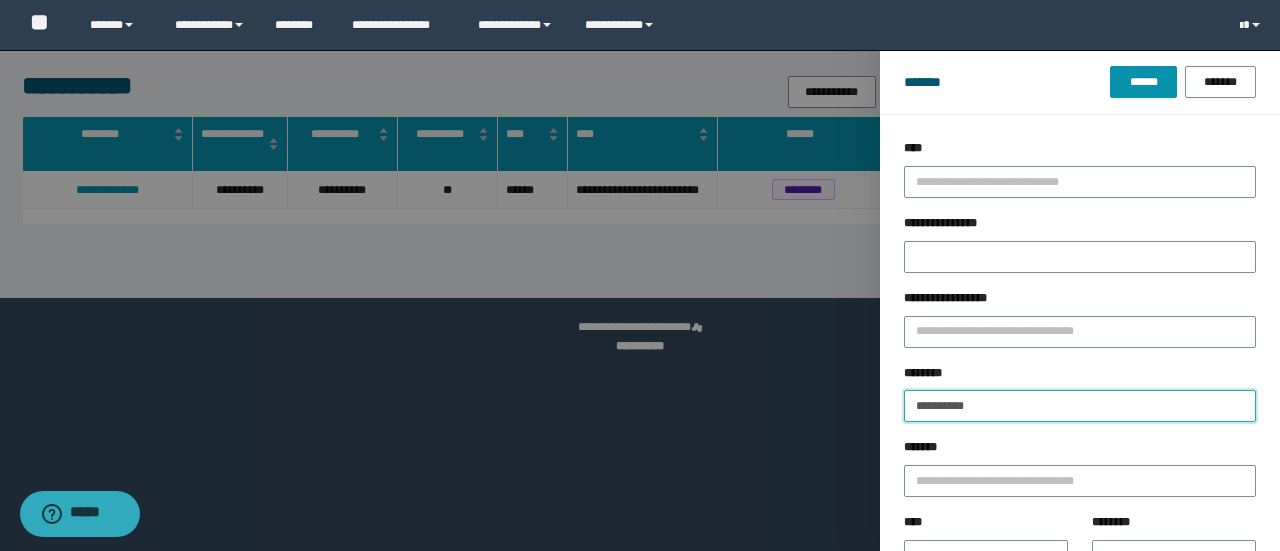 click on "**********" at bounding box center (1080, 406) 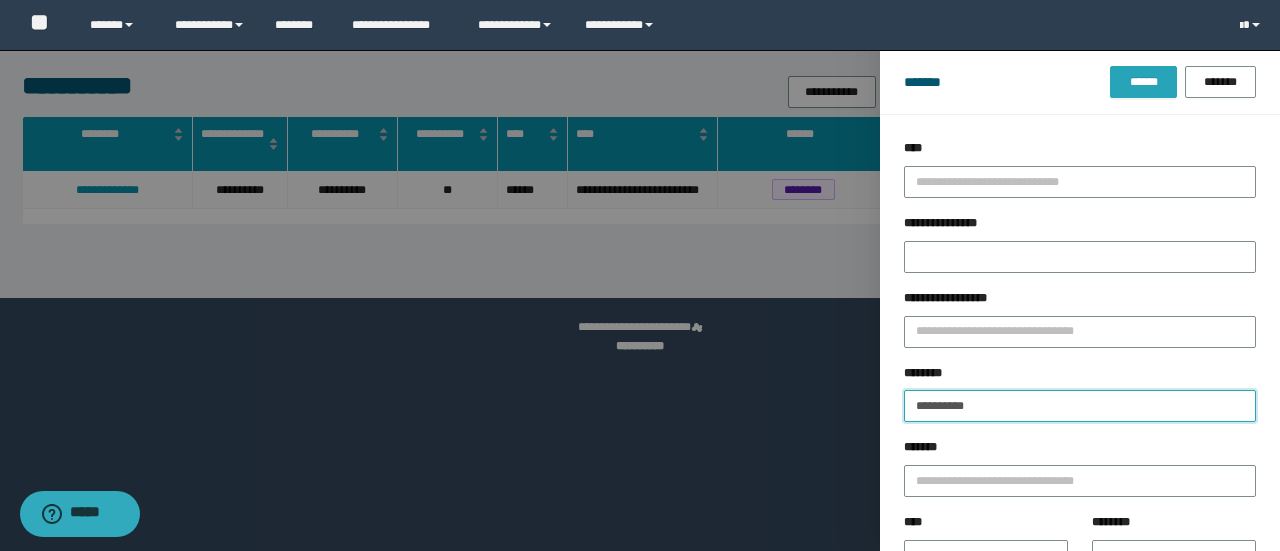 type on "**********" 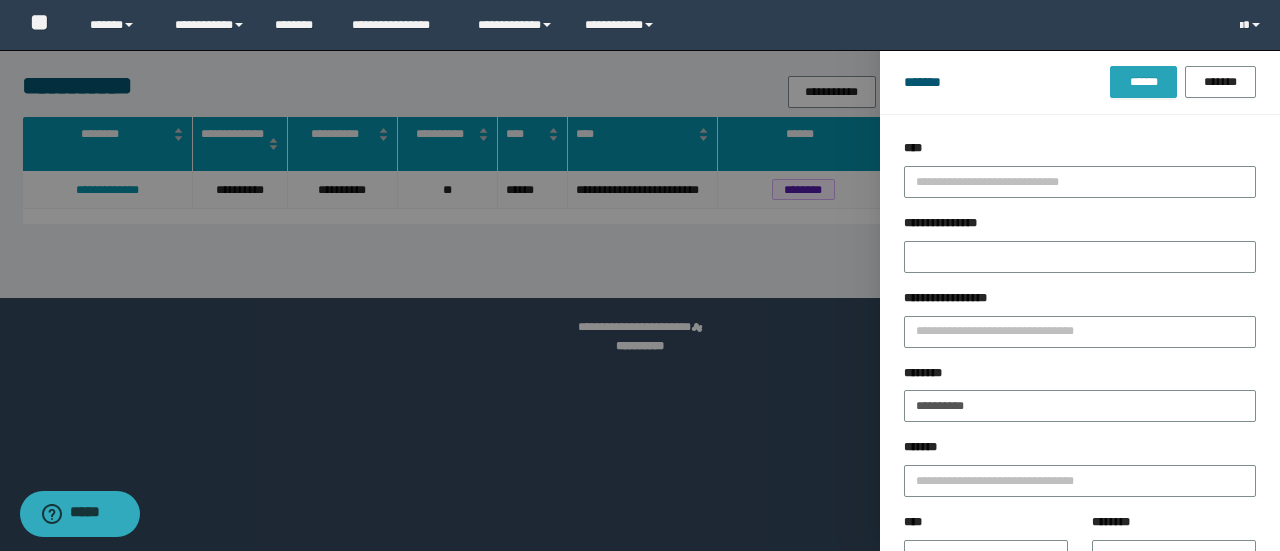 click on "******" at bounding box center (1143, 82) 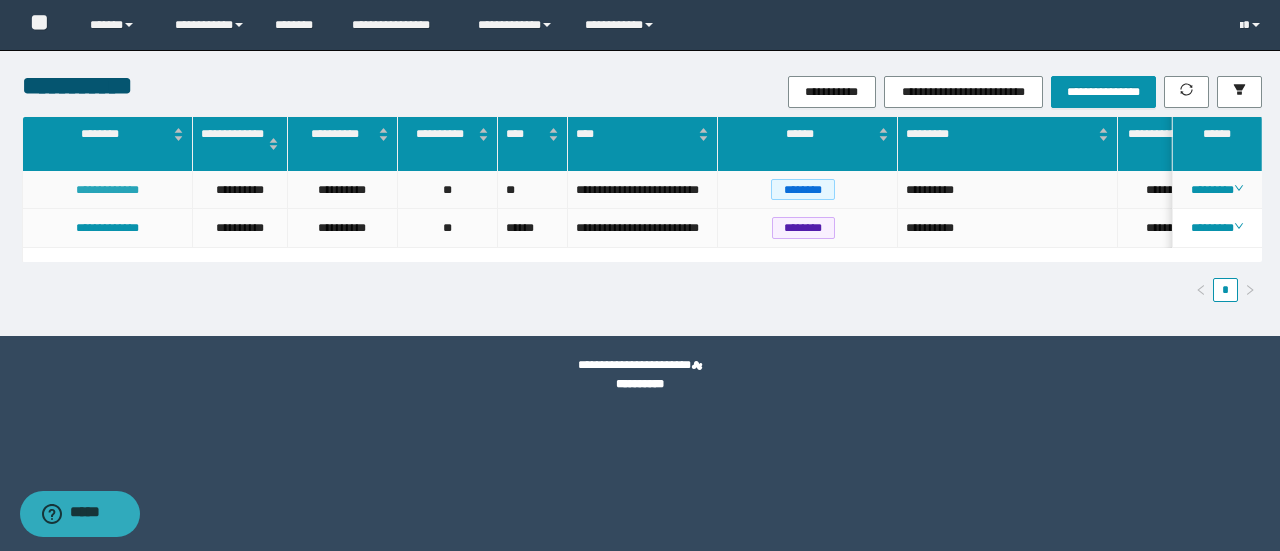 click on "**********" at bounding box center [107, 190] 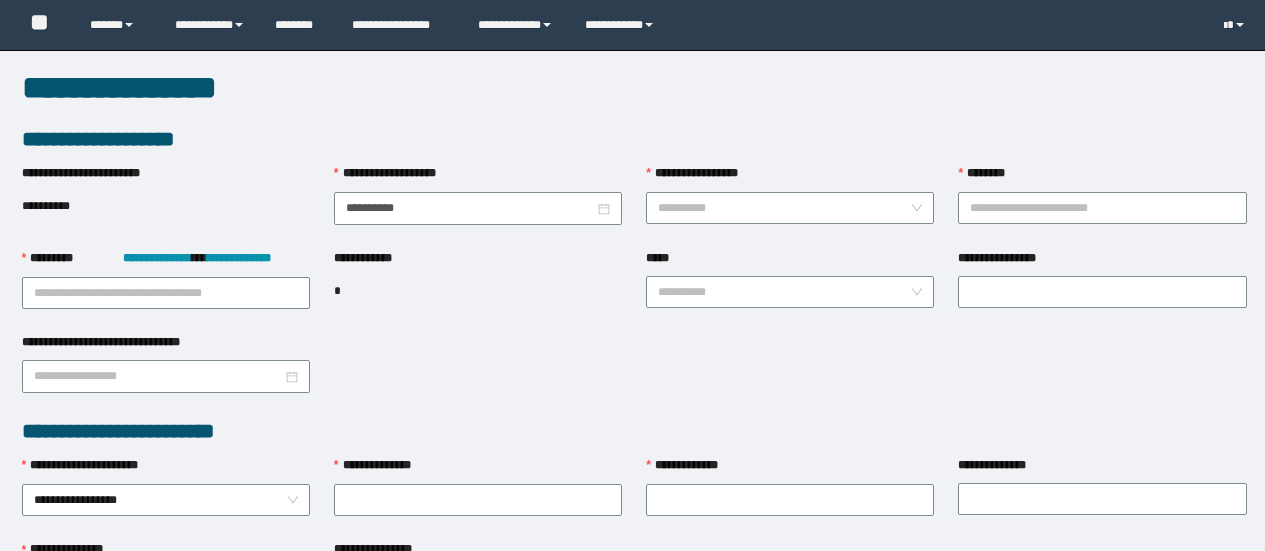 scroll, scrollTop: 0, scrollLeft: 0, axis: both 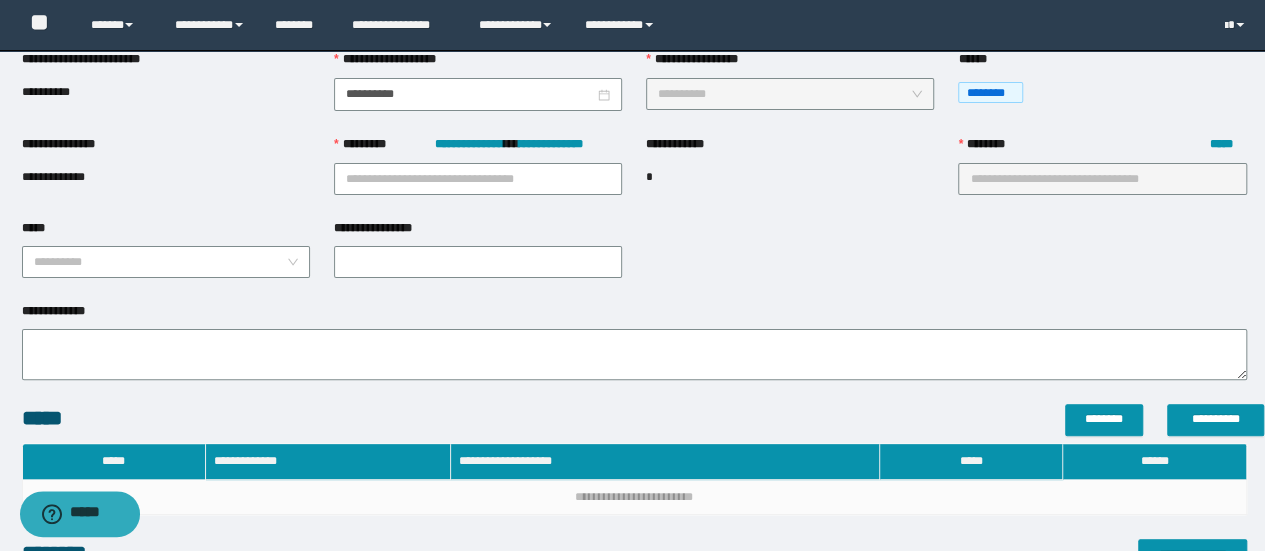 type on "**********" 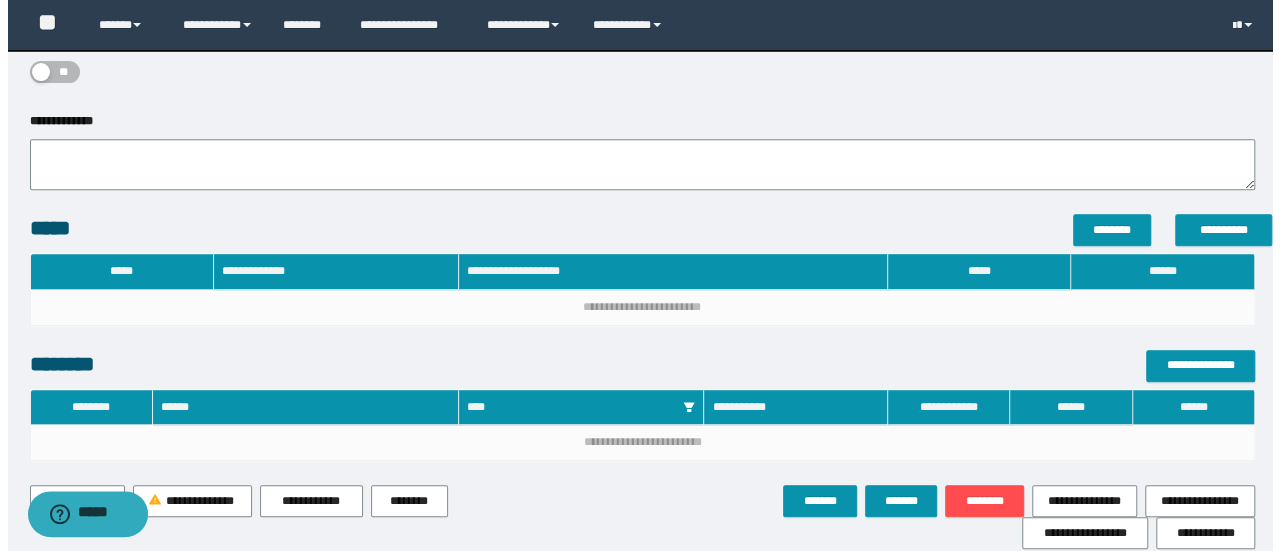 scroll, scrollTop: 476, scrollLeft: 0, axis: vertical 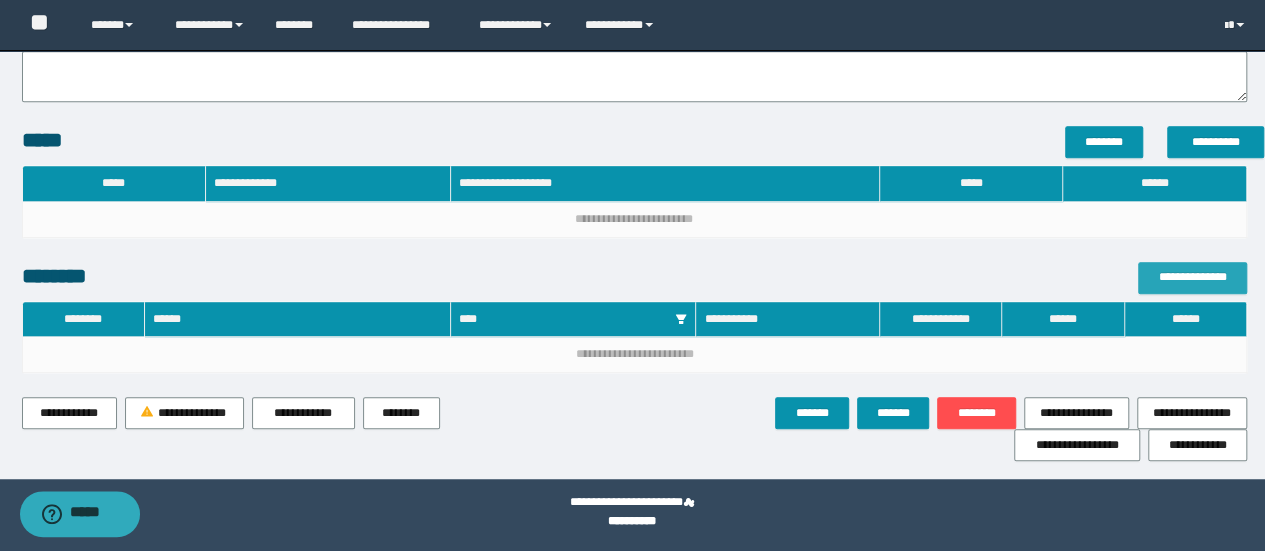 click on "**********" at bounding box center (1192, 277) 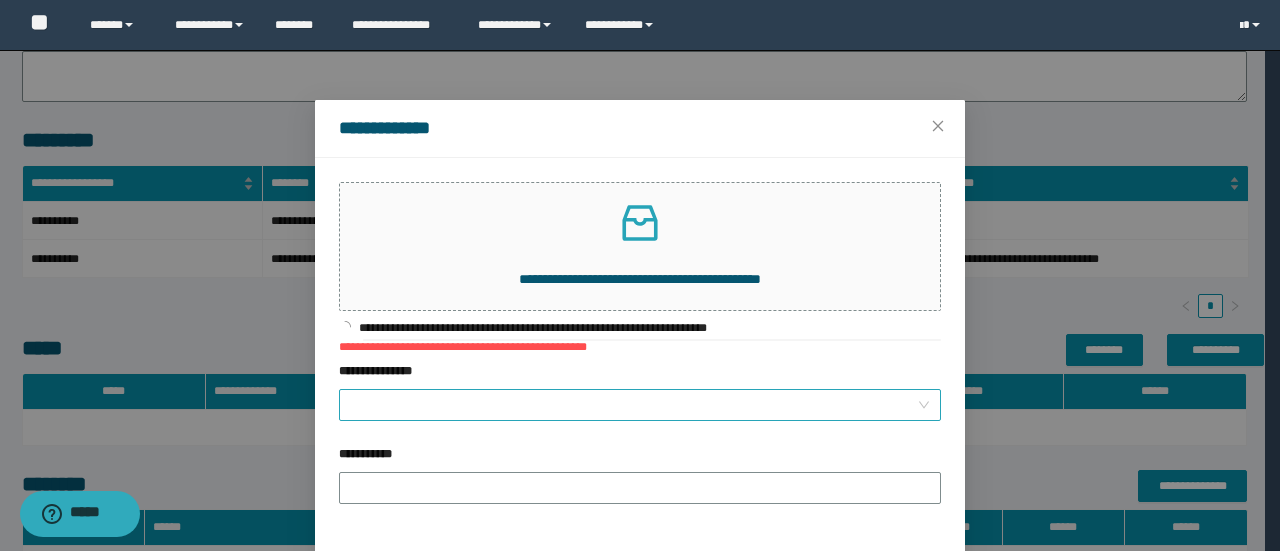 click on "**********" at bounding box center (634, 405) 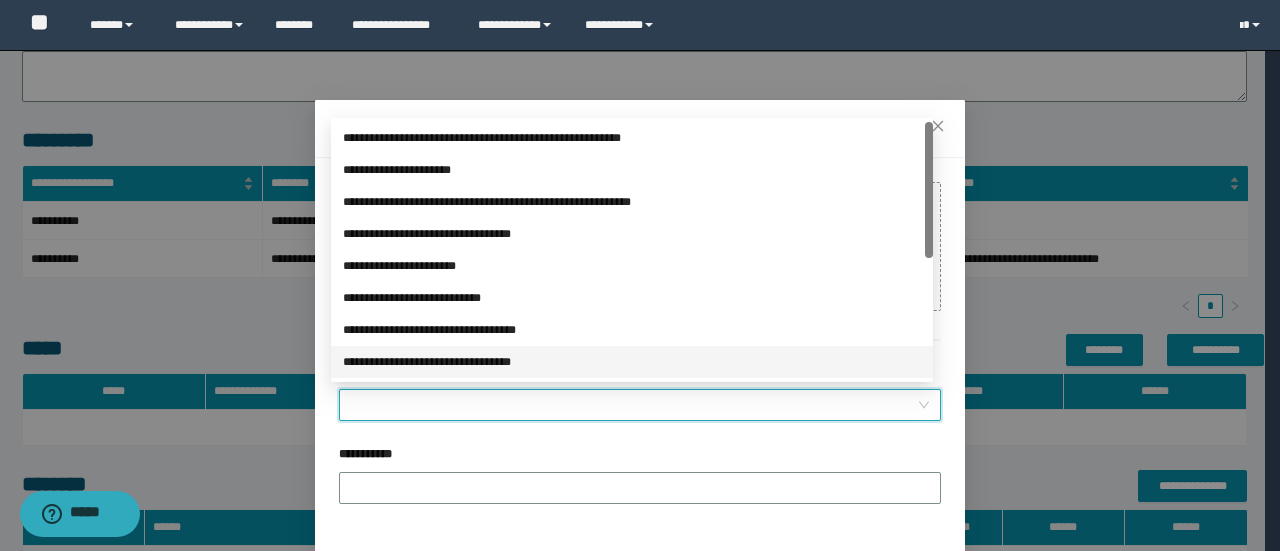 scroll, scrollTop: 224, scrollLeft: 0, axis: vertical 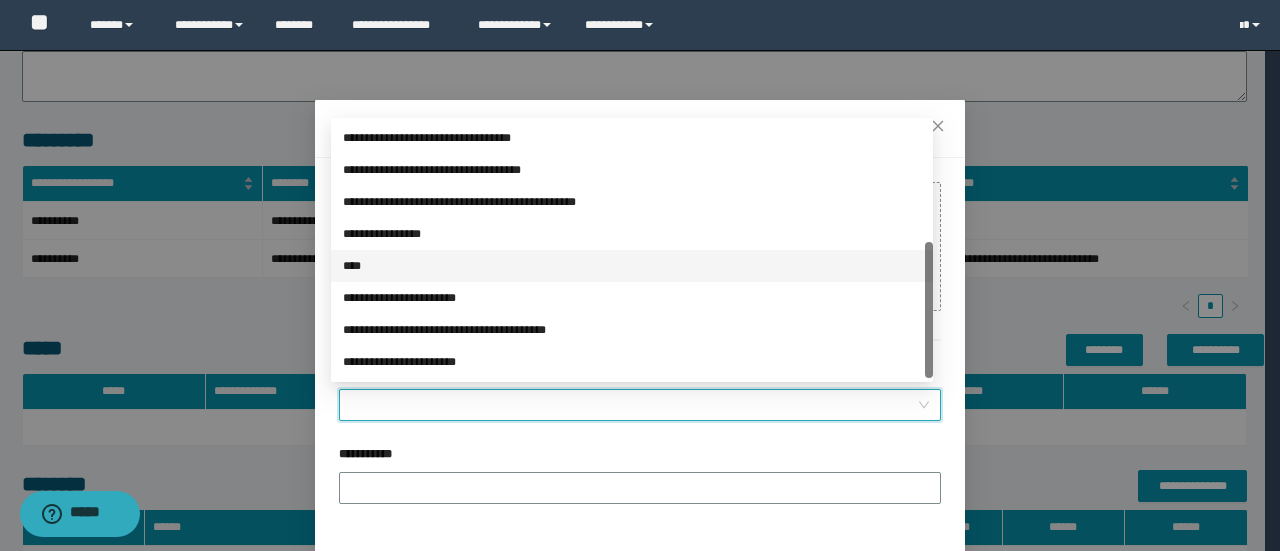 click on "****" at bounding box center [632, 266] 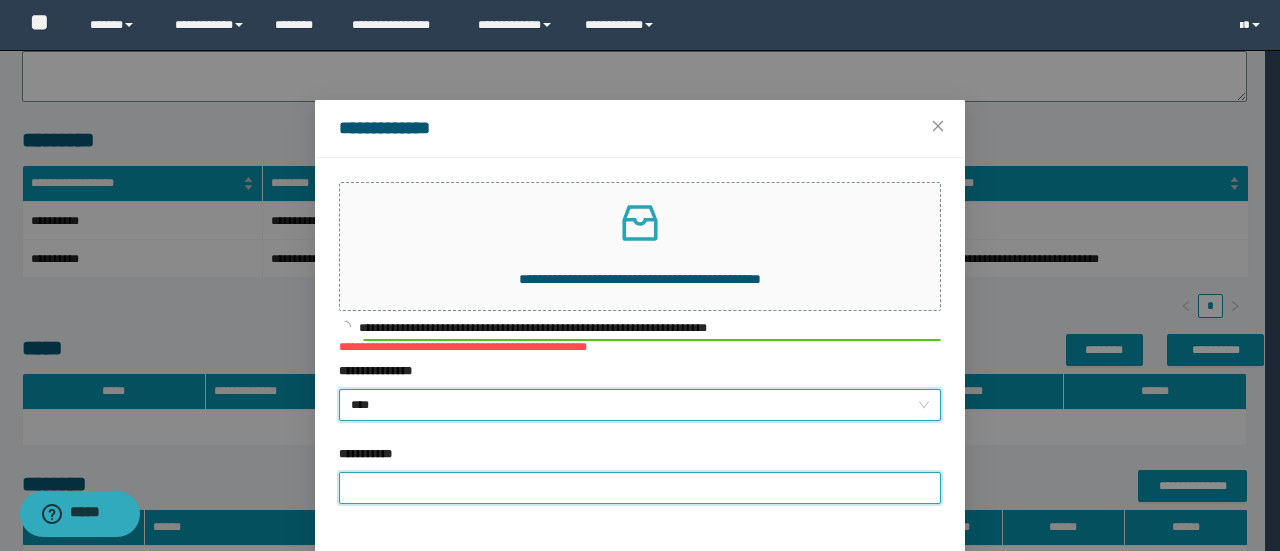 click on "**********" at bounding box center [640, 488] 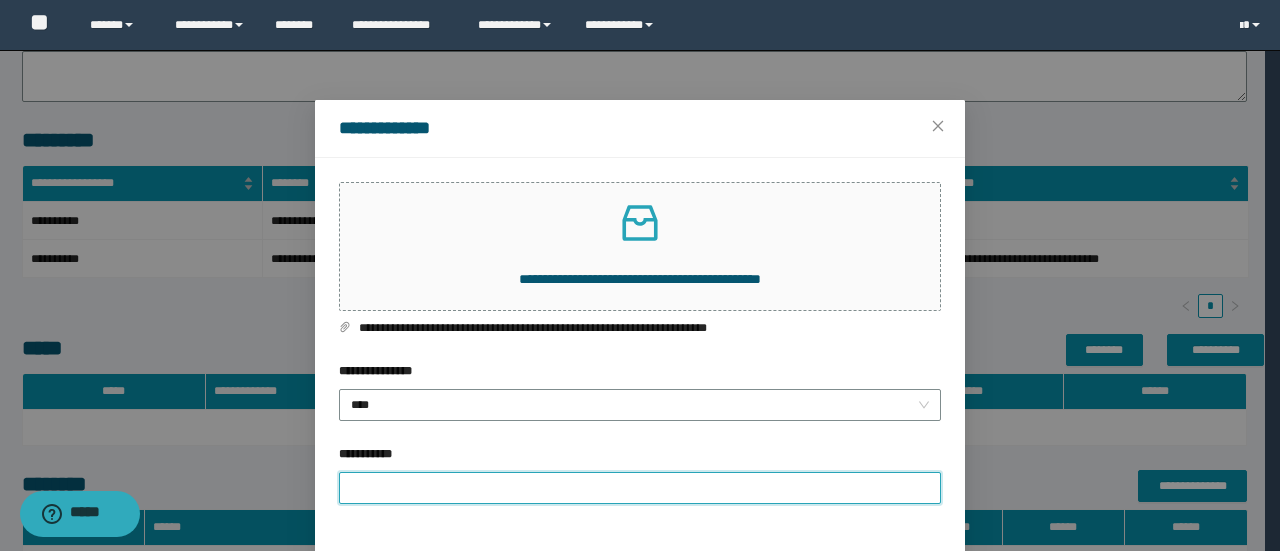 type on "**********" 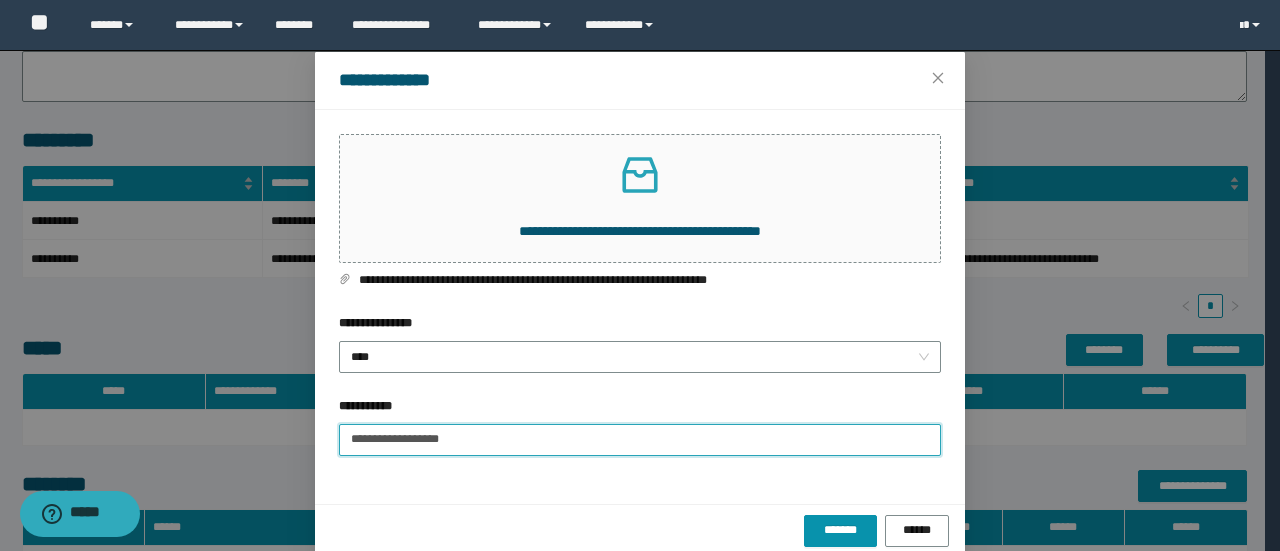 scroll, scrollTop: 75, scrollLeft: 0, axis: vertical 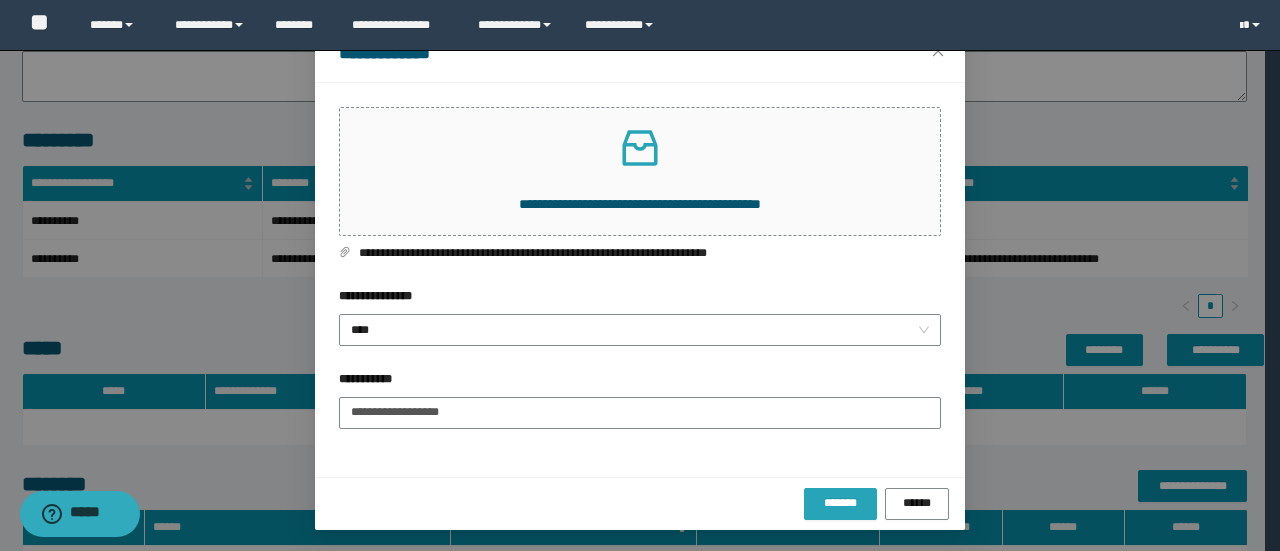 click on "*******" at bounding box center (841, 503) 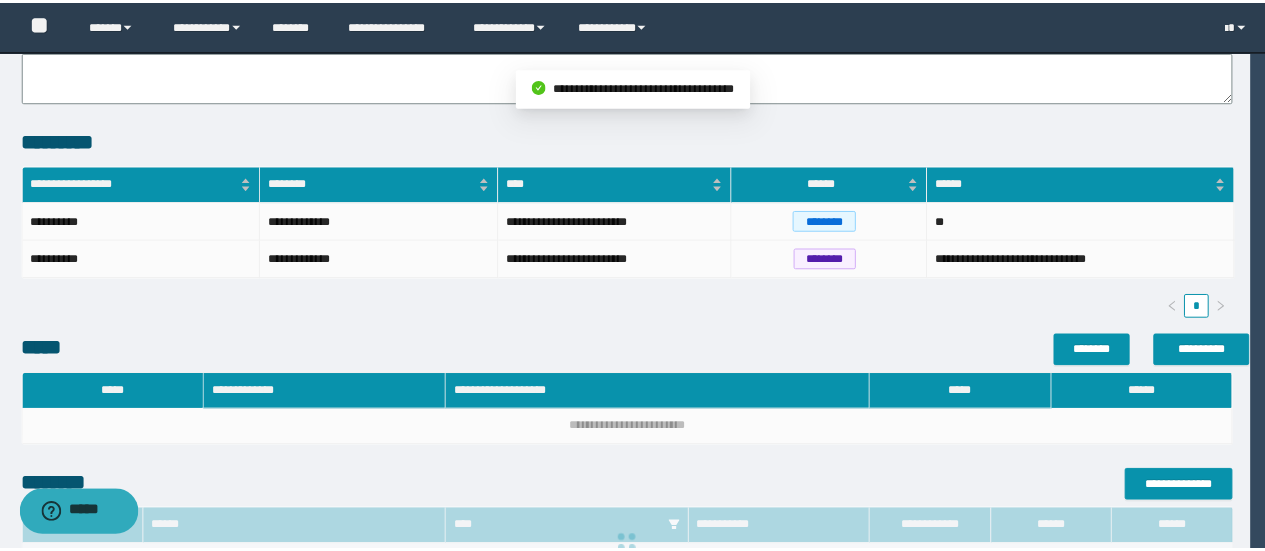 scroll, scrollTop: 0, scrollLeft: 0, axis: both 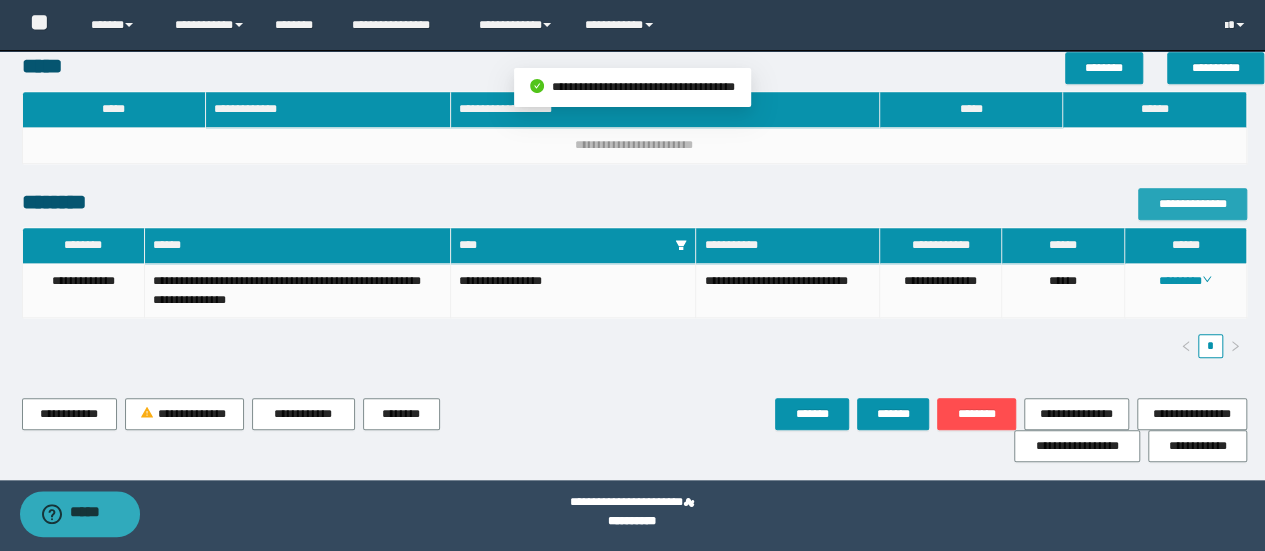 click on "**********" at bounding box center [1192, 204] 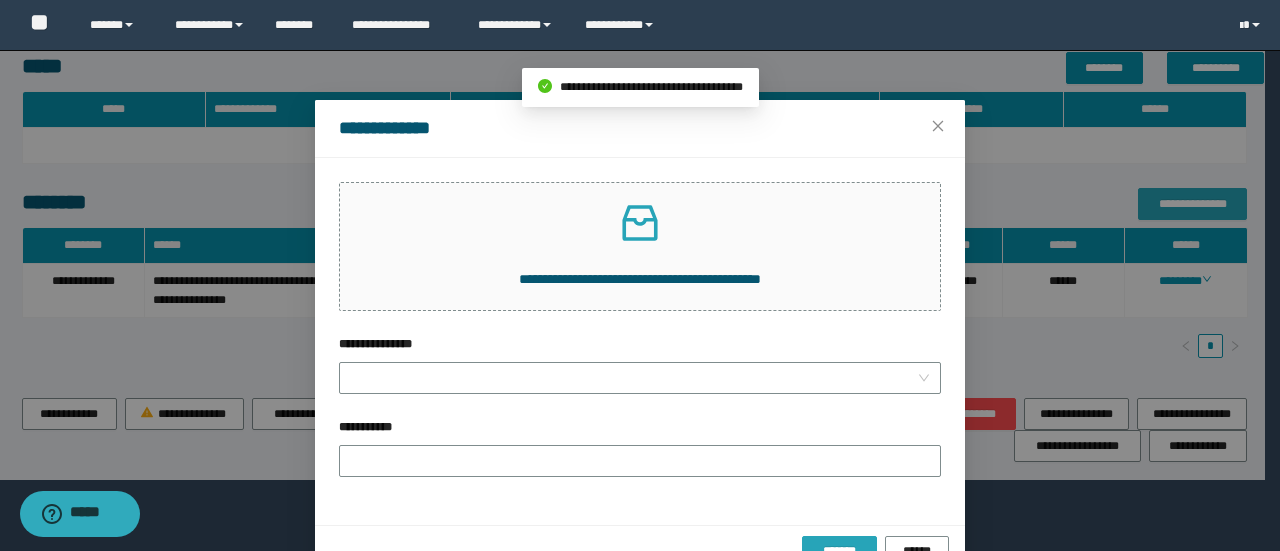 type 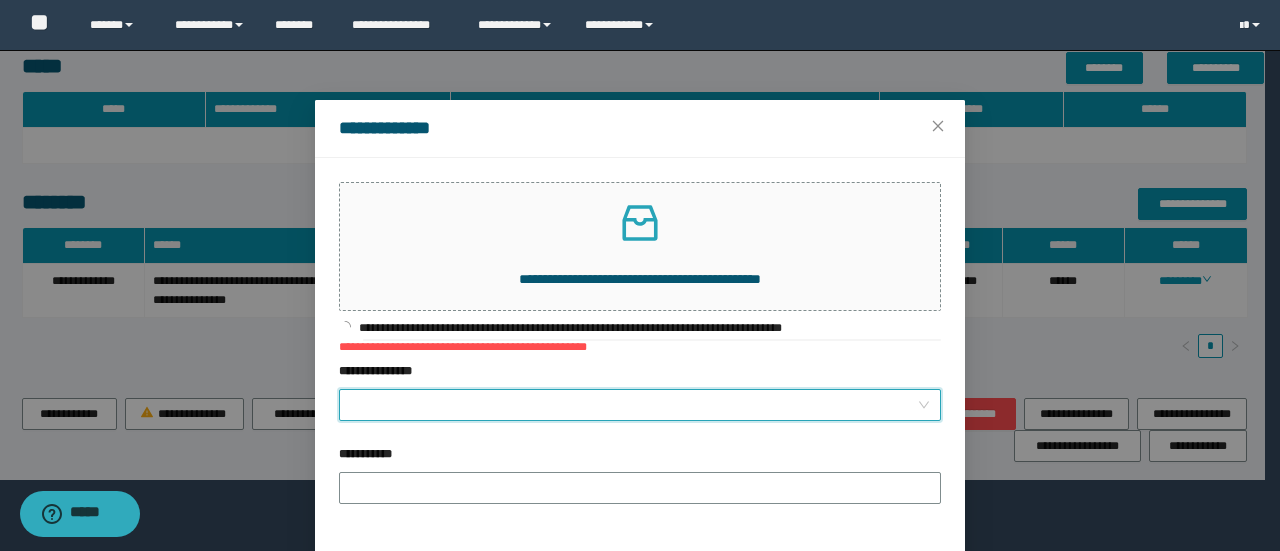 click on "**********" at bounding box center [634, 405] 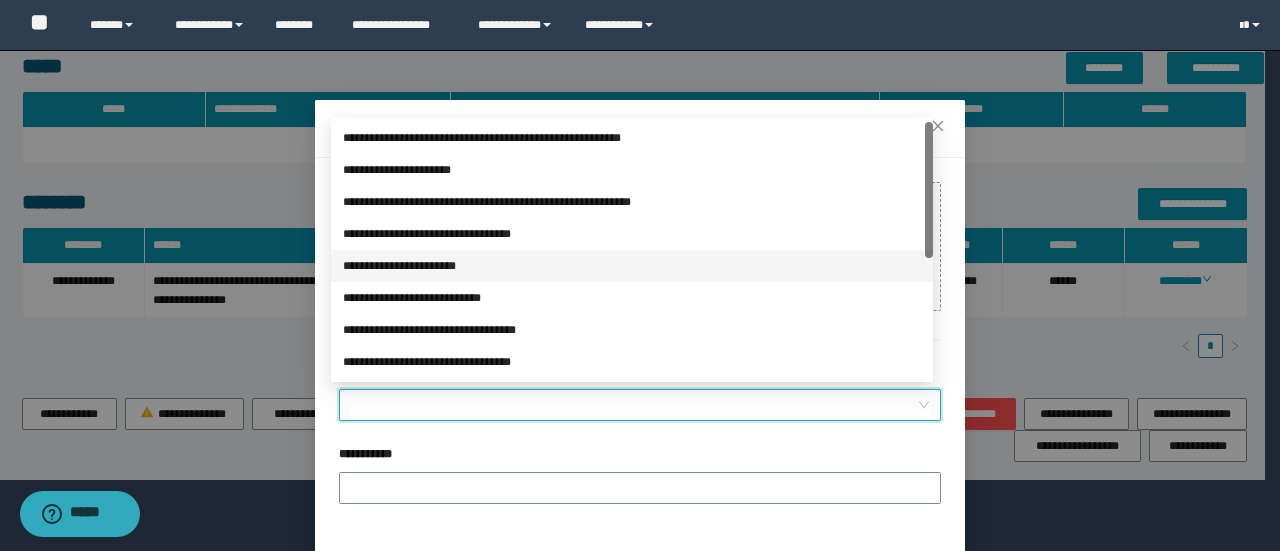 scroll, scrollTop: 224, scrollLeft: 0, axis: vertical 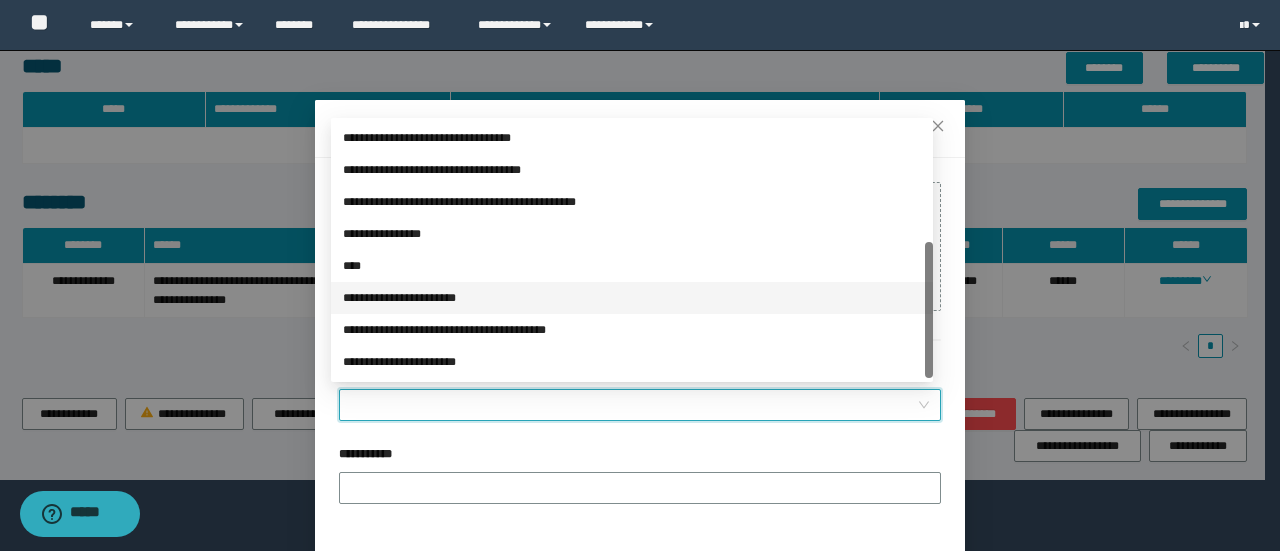click on "****" at bounding box center [632, 266] 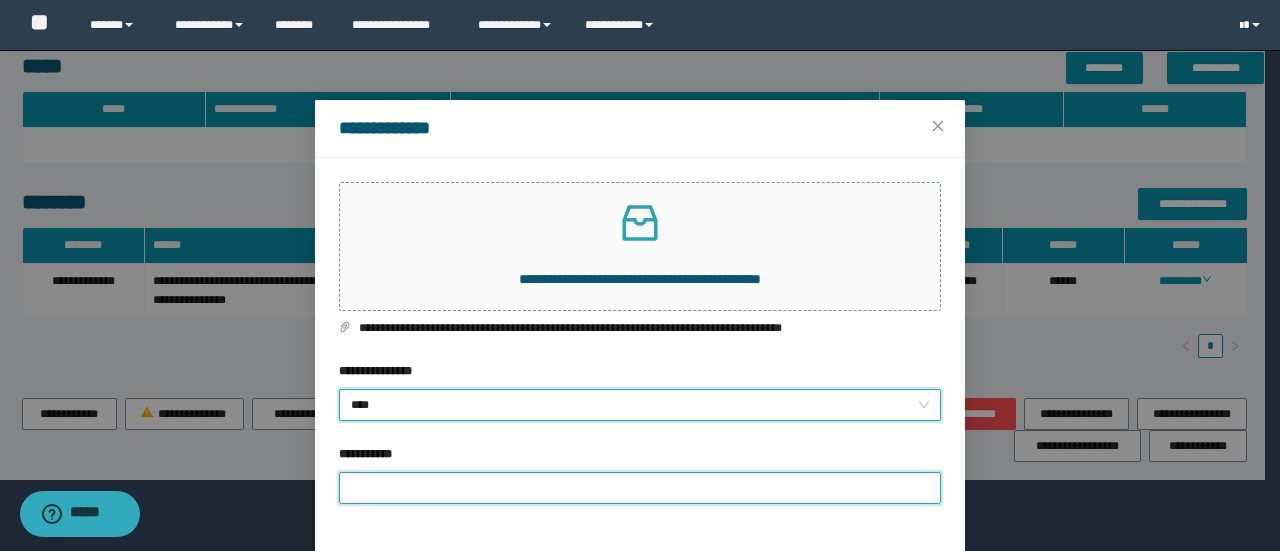 click on "**********" at bounding box center (640, 488) 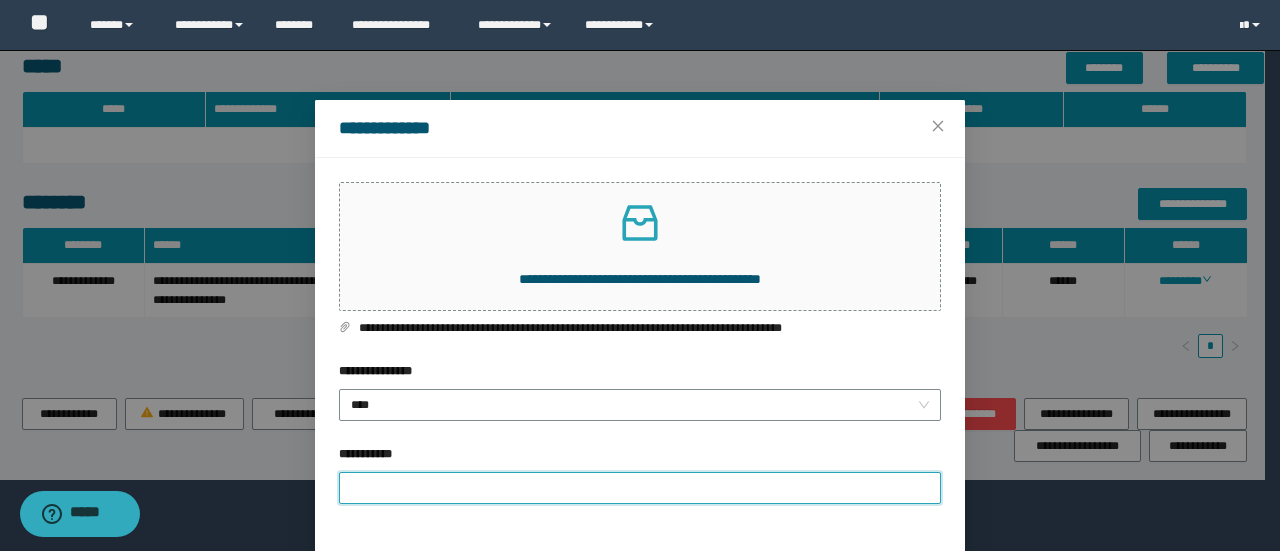 type on "**********" 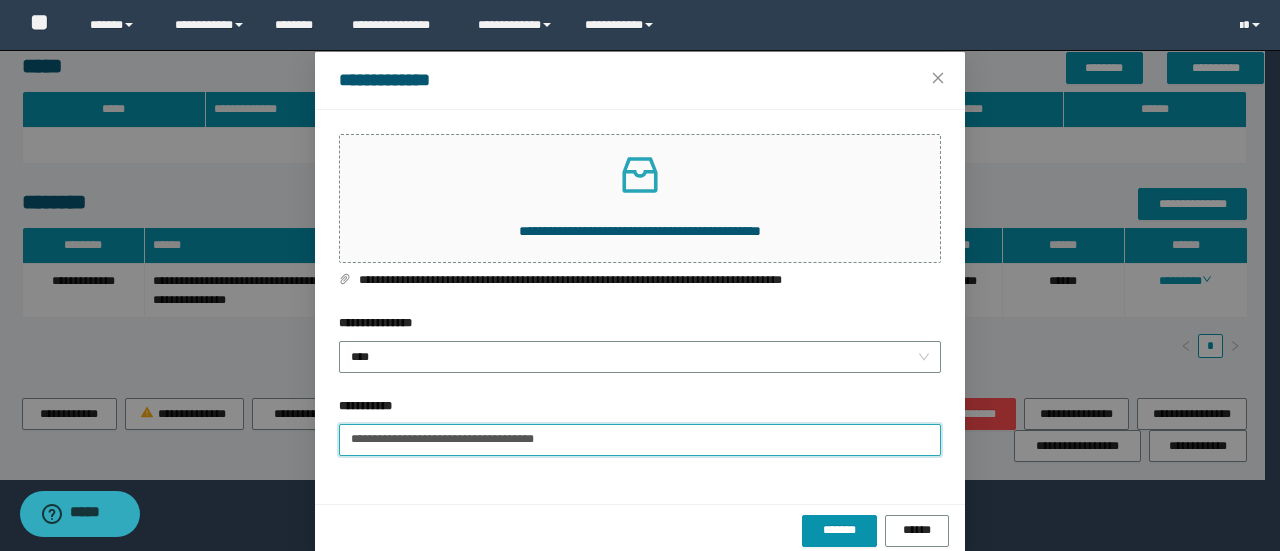 scroll, scrollTop: 75, scrollLeft: 0, axis: vertical 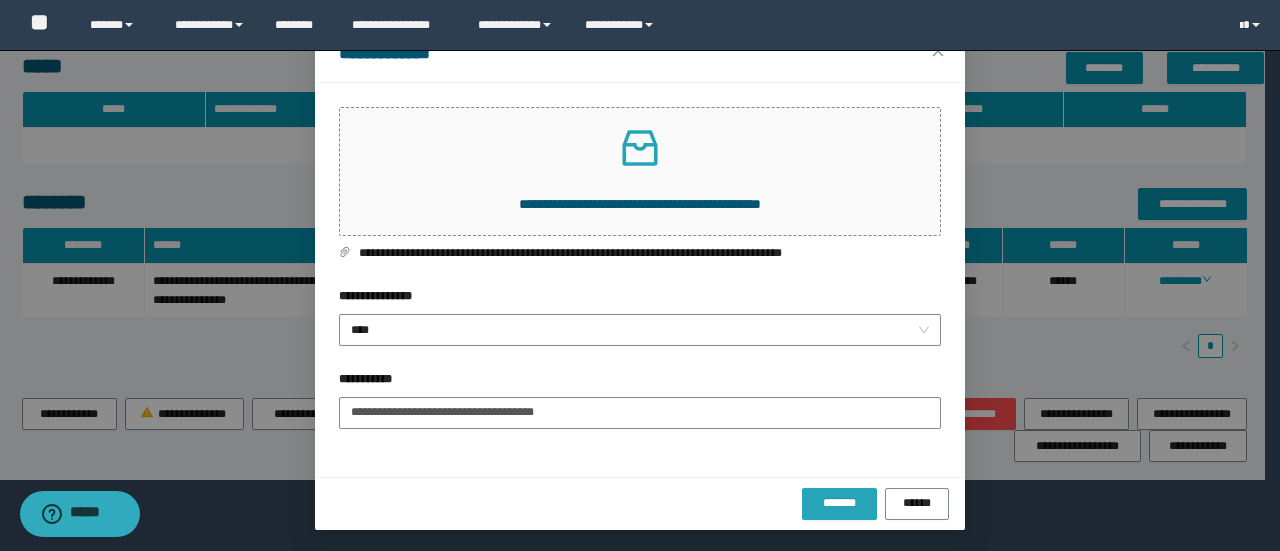 click on "*******" at bounding box center [839, 503] 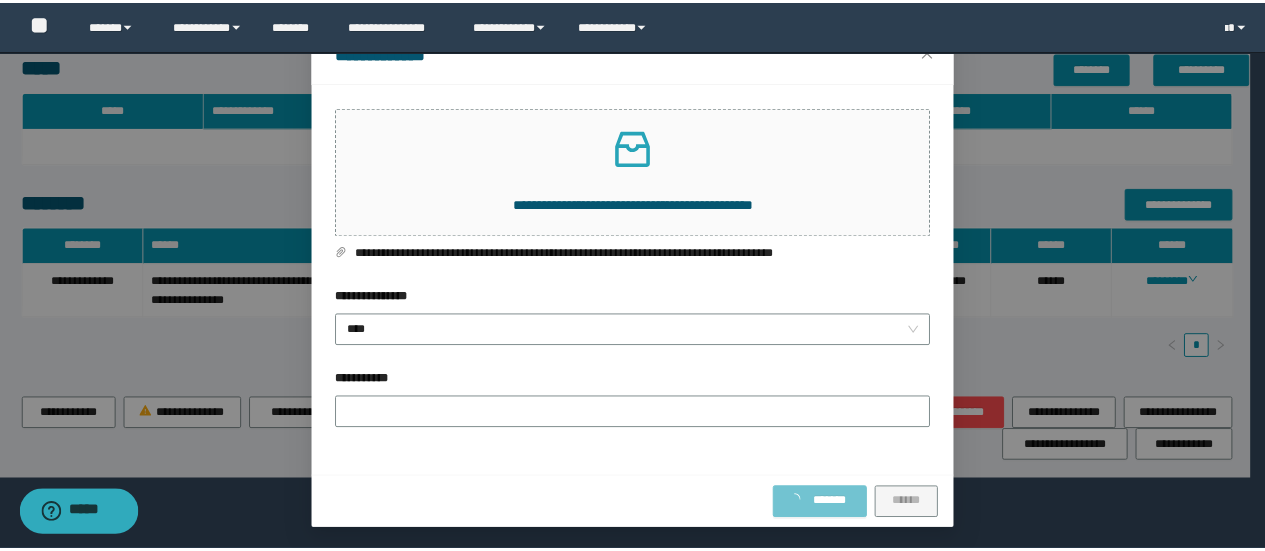 scroll, scrollTop: 0, scrollLeft: 0, axis: both 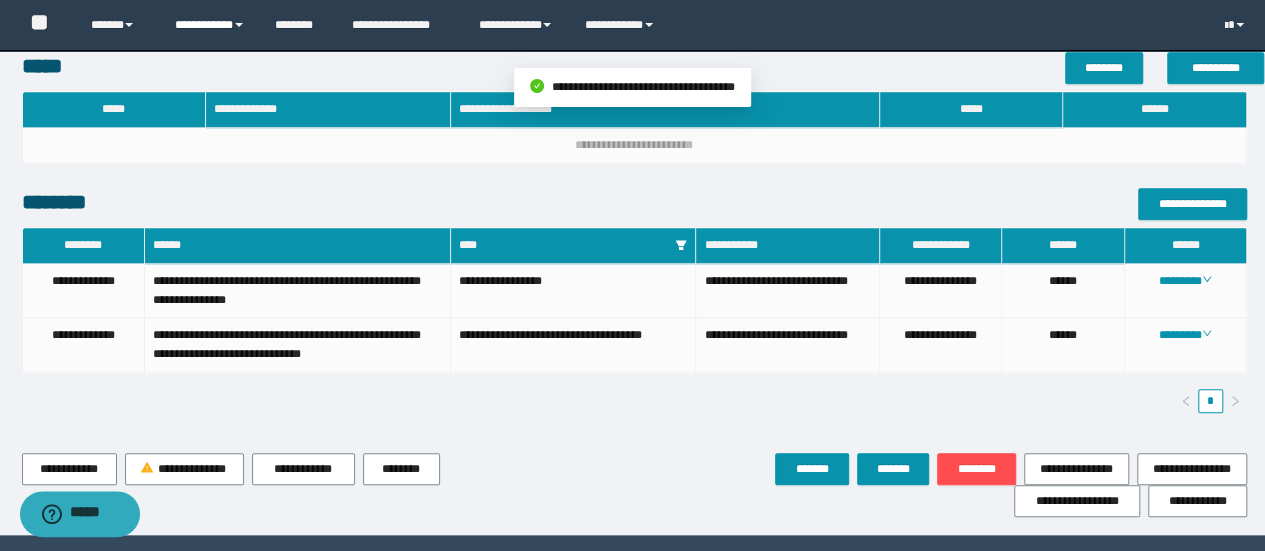 click on "**********" at bounding box center [210, 25] 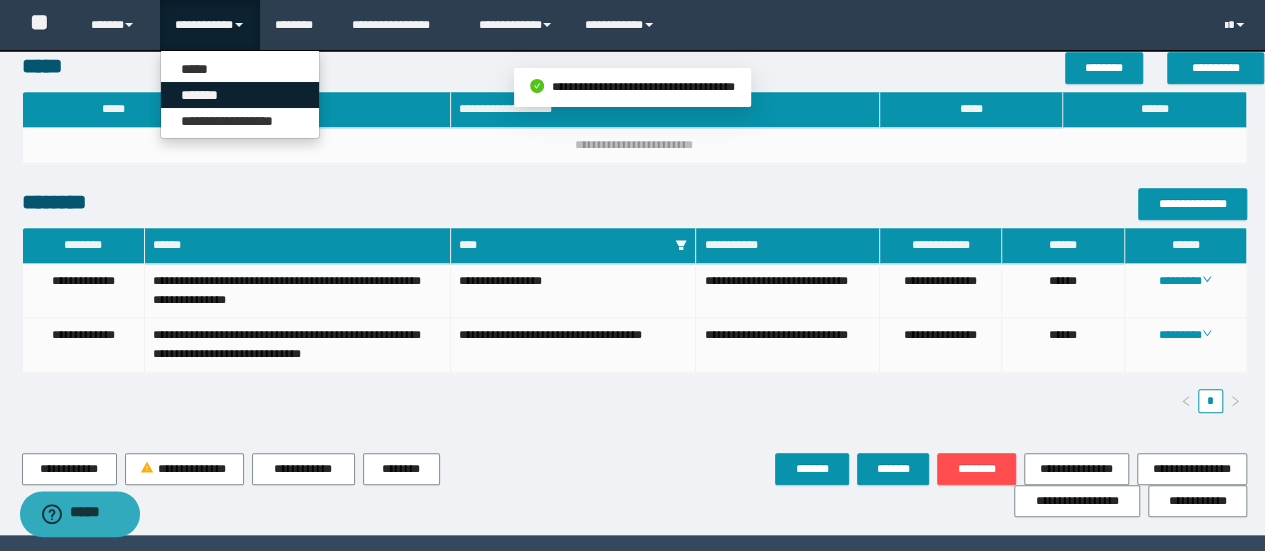 click on "*******" at bounding box center [240, 95] 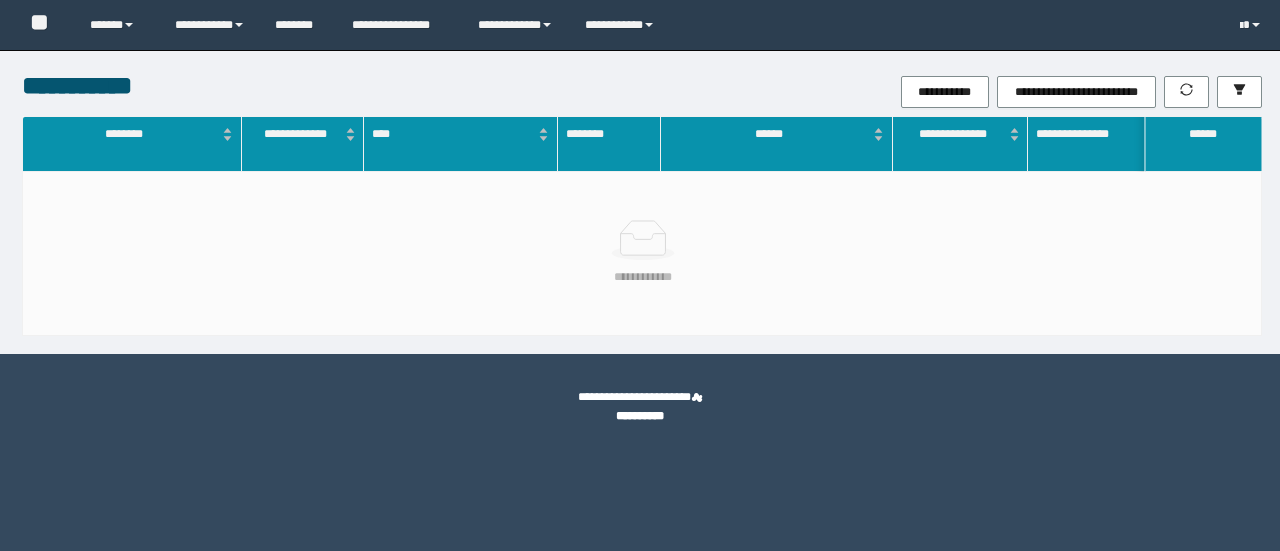 scroll, scrollTop: 0, scrollLeft: 0, axis: both 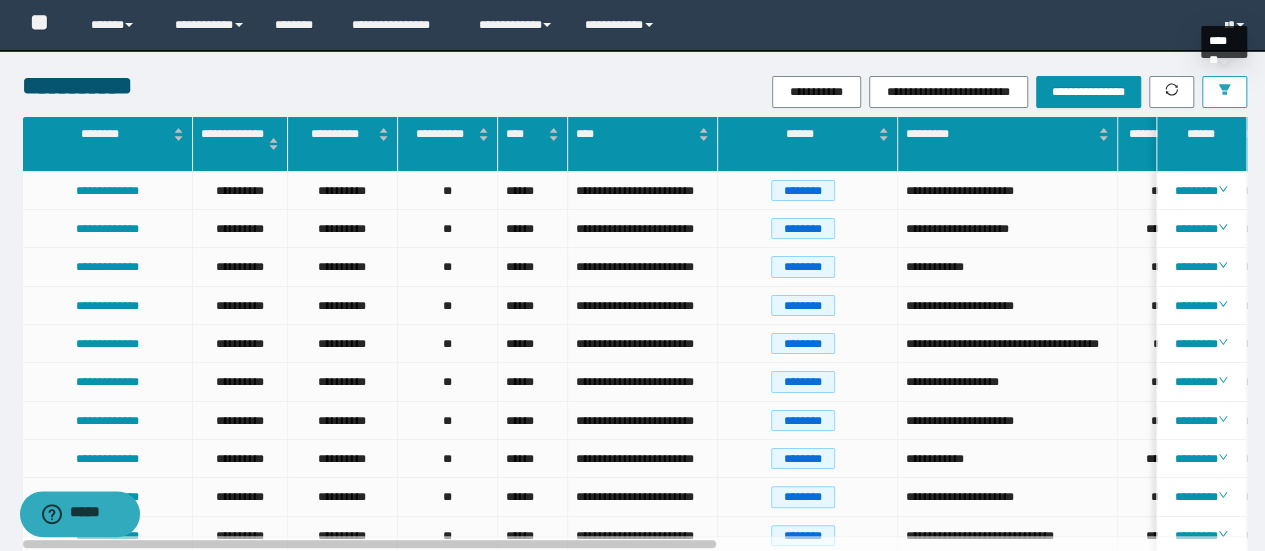click at bounding box center [1224, 92] 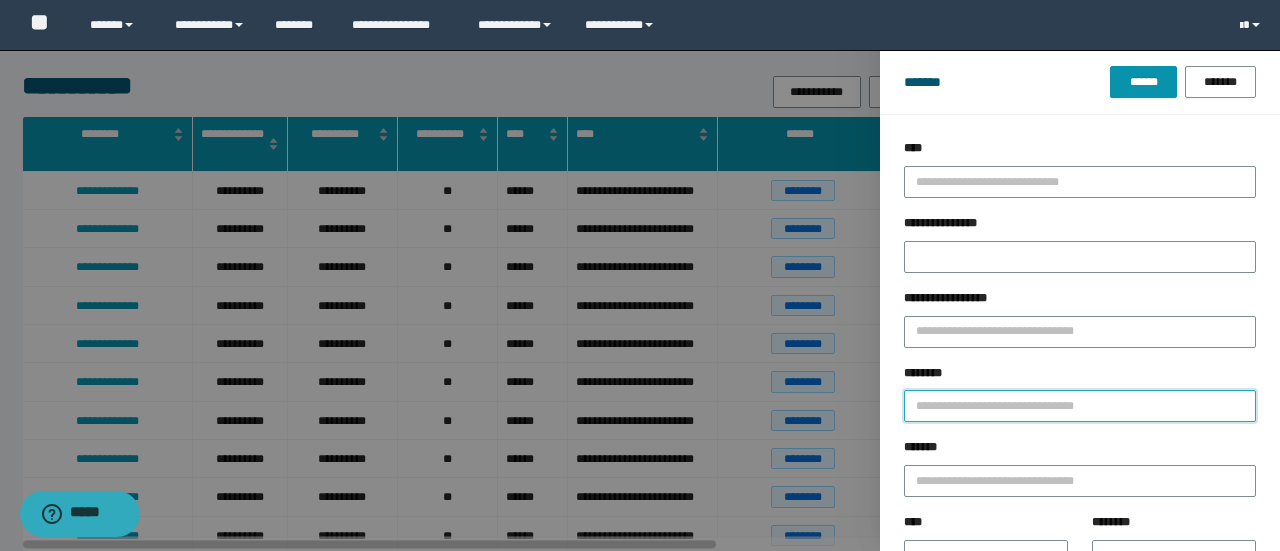 click on "********" at bounding box center [1080, 406] 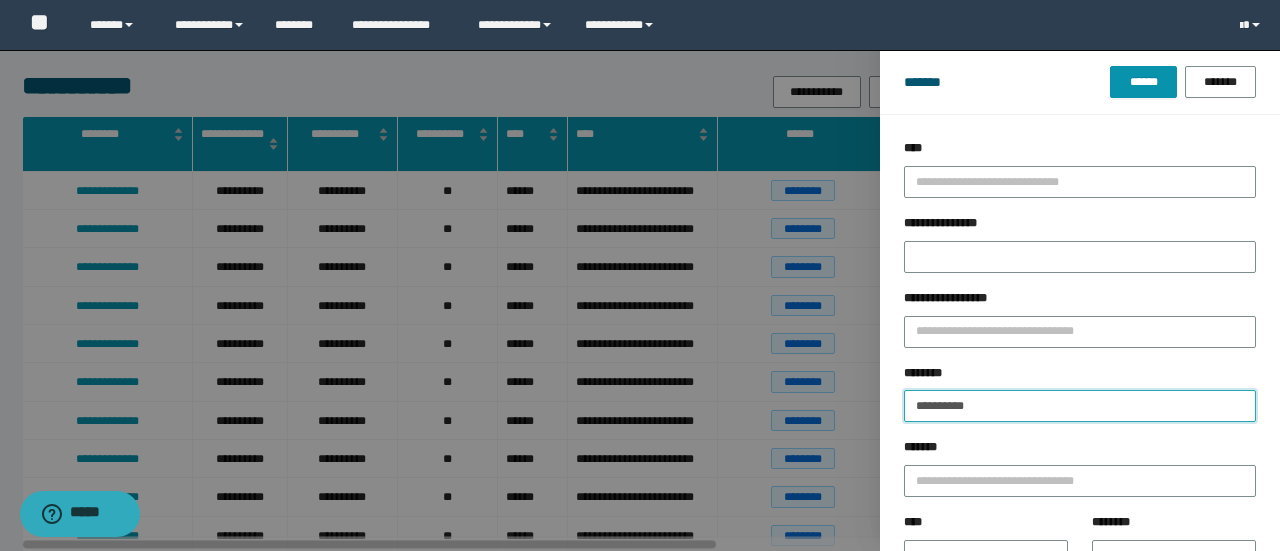 type on "**********" 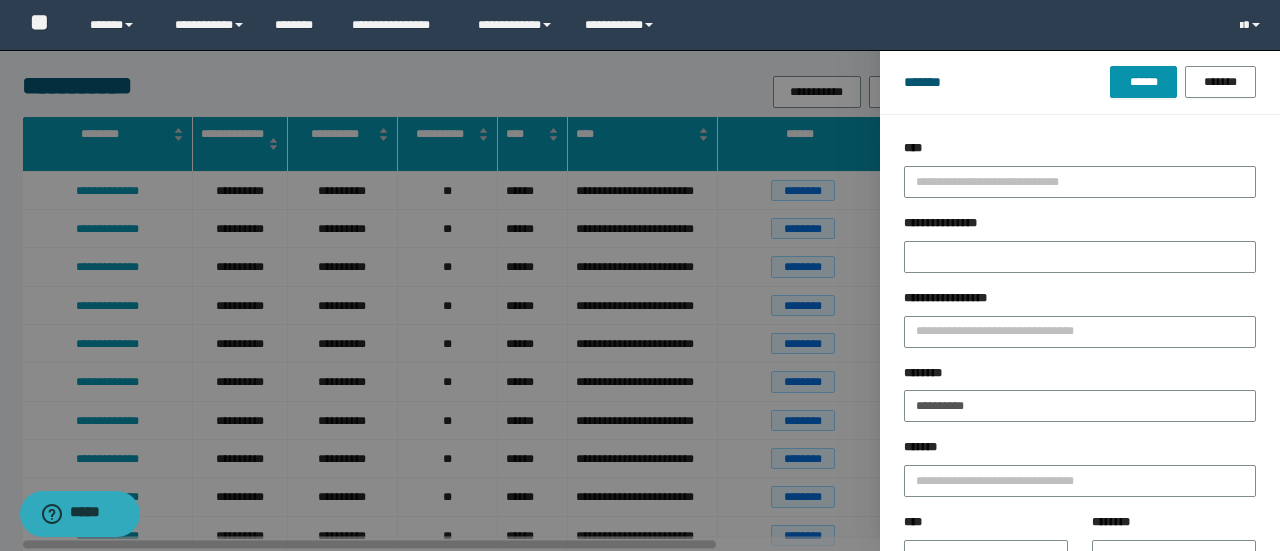 click on "******* ****** *******" at bounding box center (1080, 82) 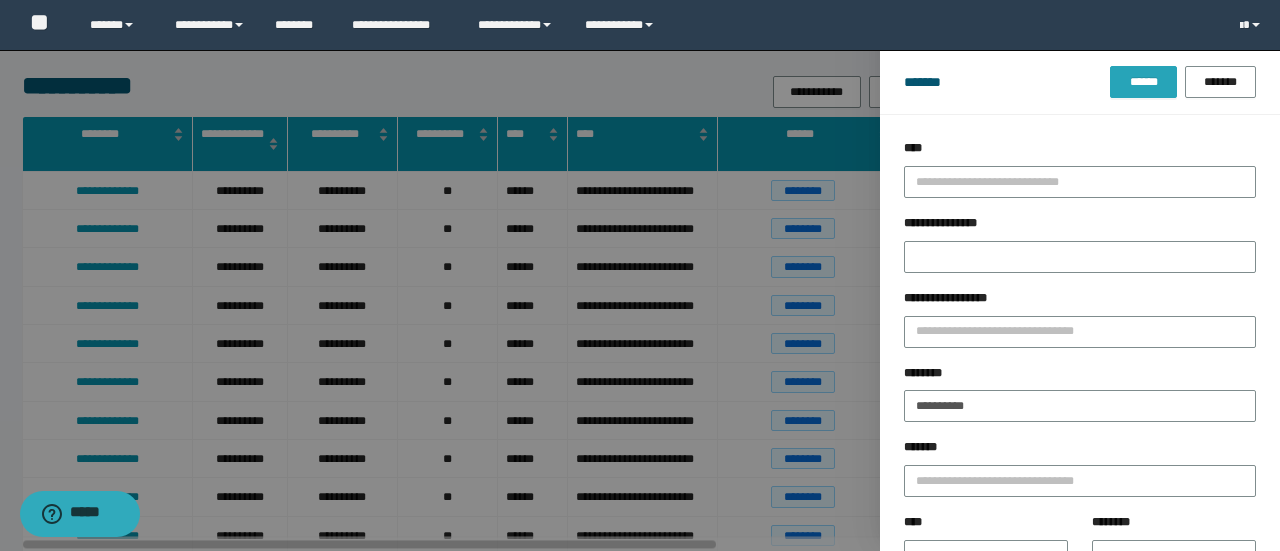 click on "******" at bounding box center [1143, 82] 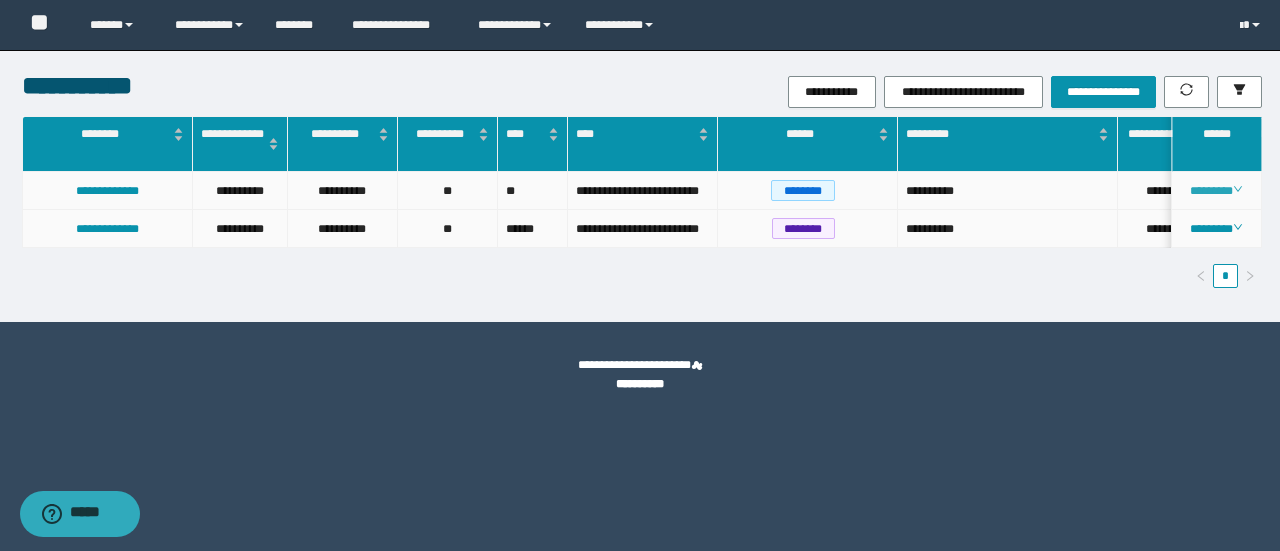 click on "********" at bounding box center (1216, 191) 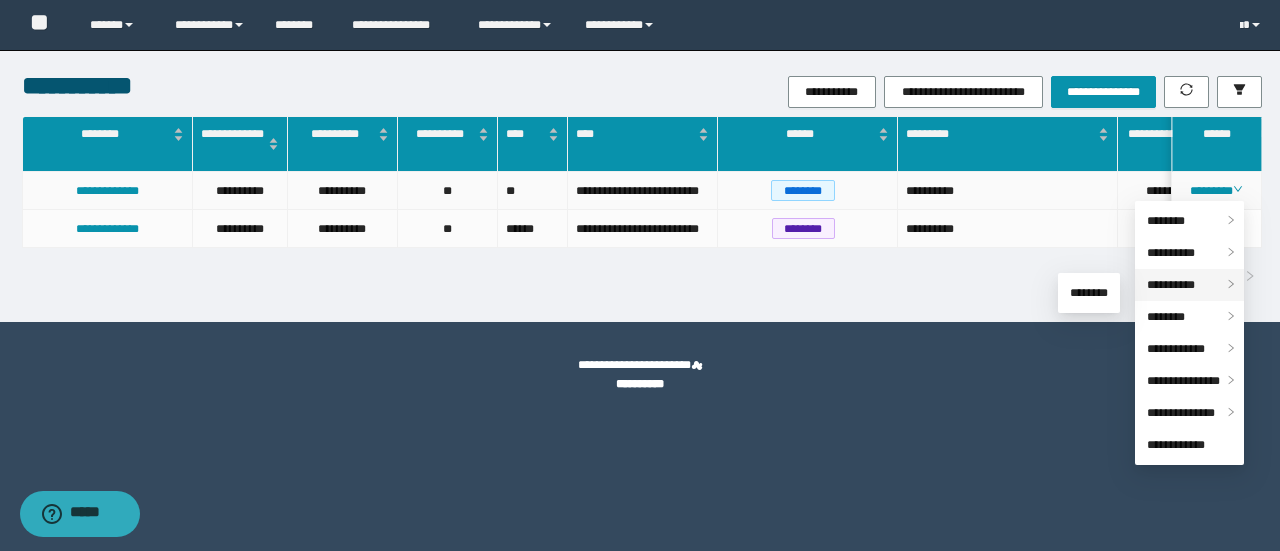 click on "**********" at bounding box center (1171, 285) 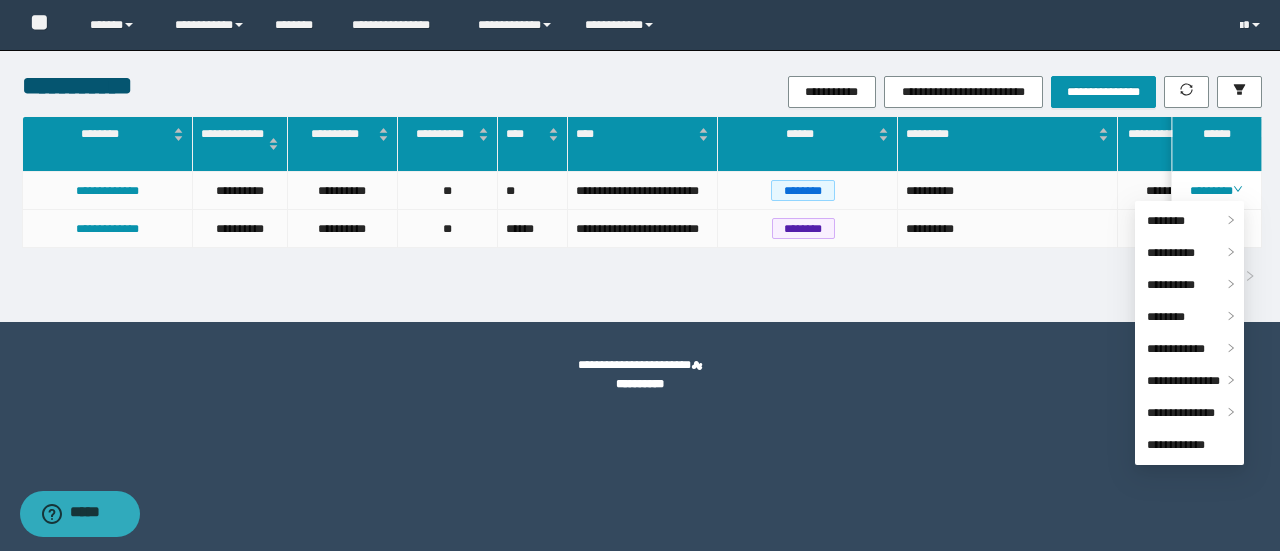 click on "*" at bounding box center [642, 276] 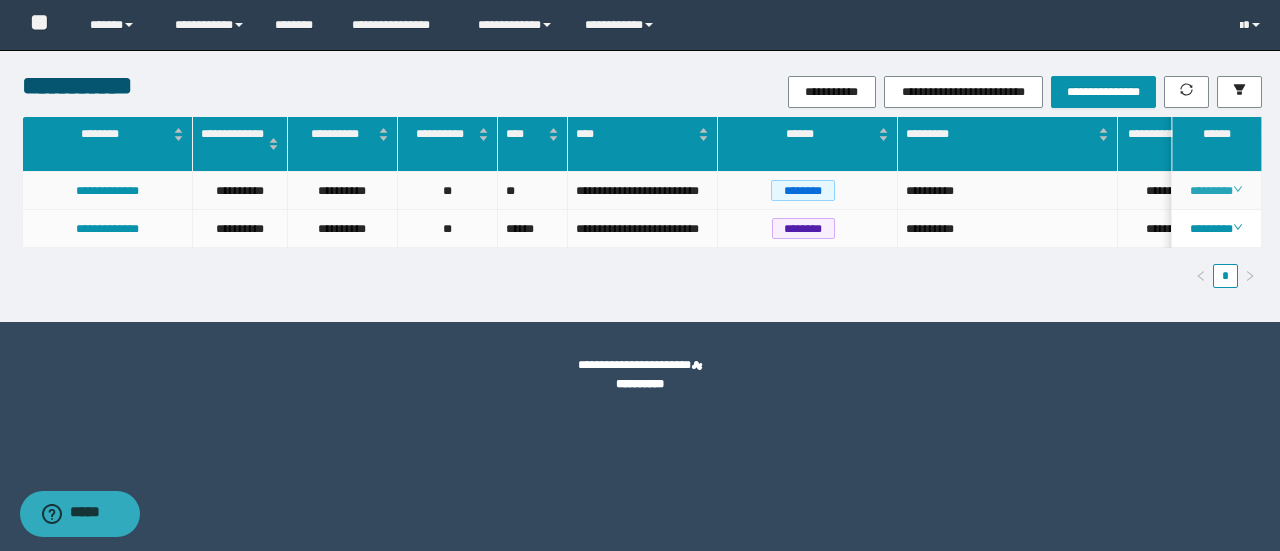 click on "********" at bounding box center [1216, 191] 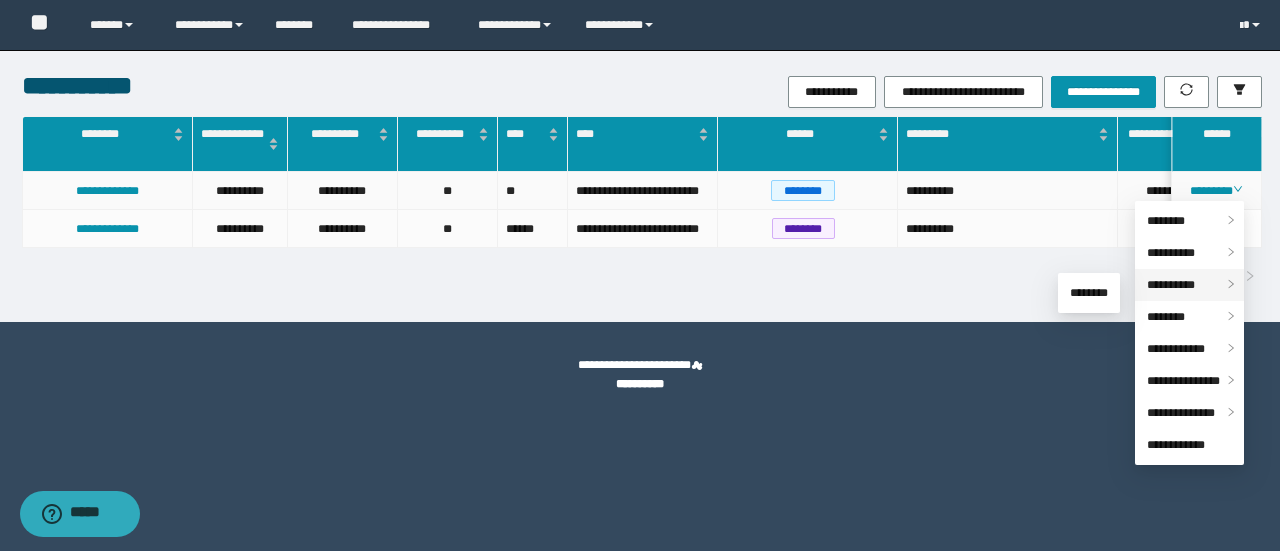 click on "**********" at bounding box center [1171, 285] 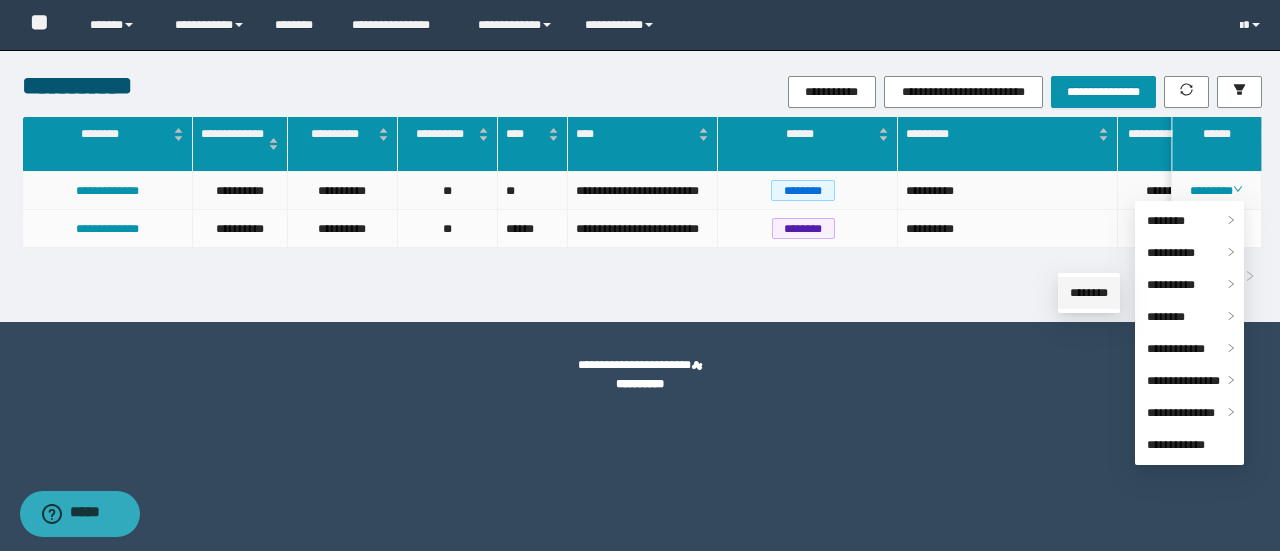 click on "********" at bounding box center (1089, 293) 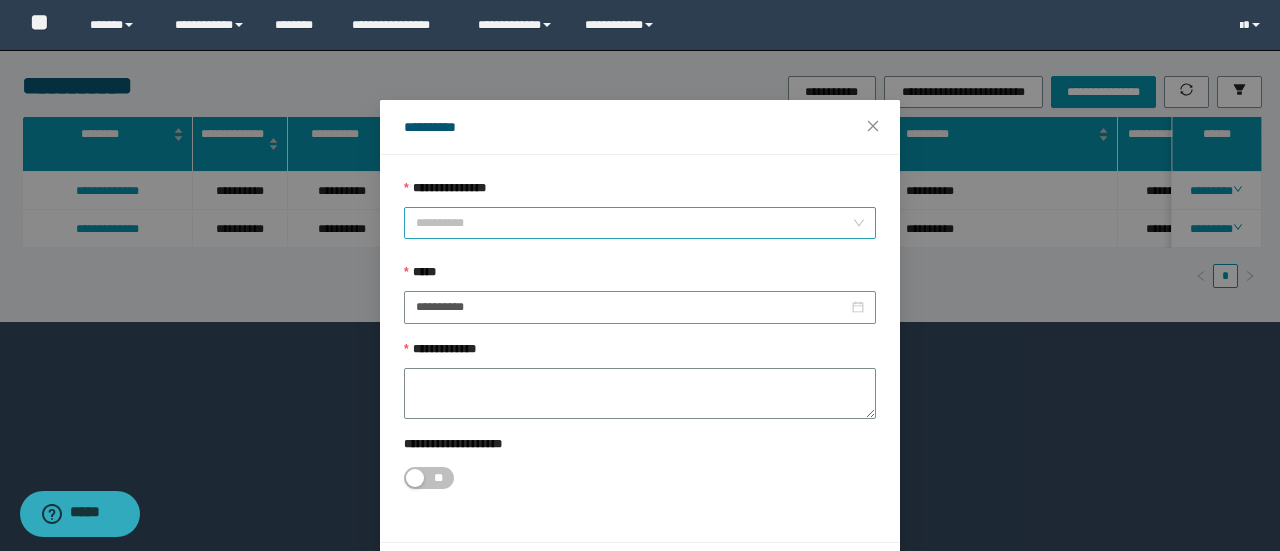 click on "**********" at bounding box center (640, 223) 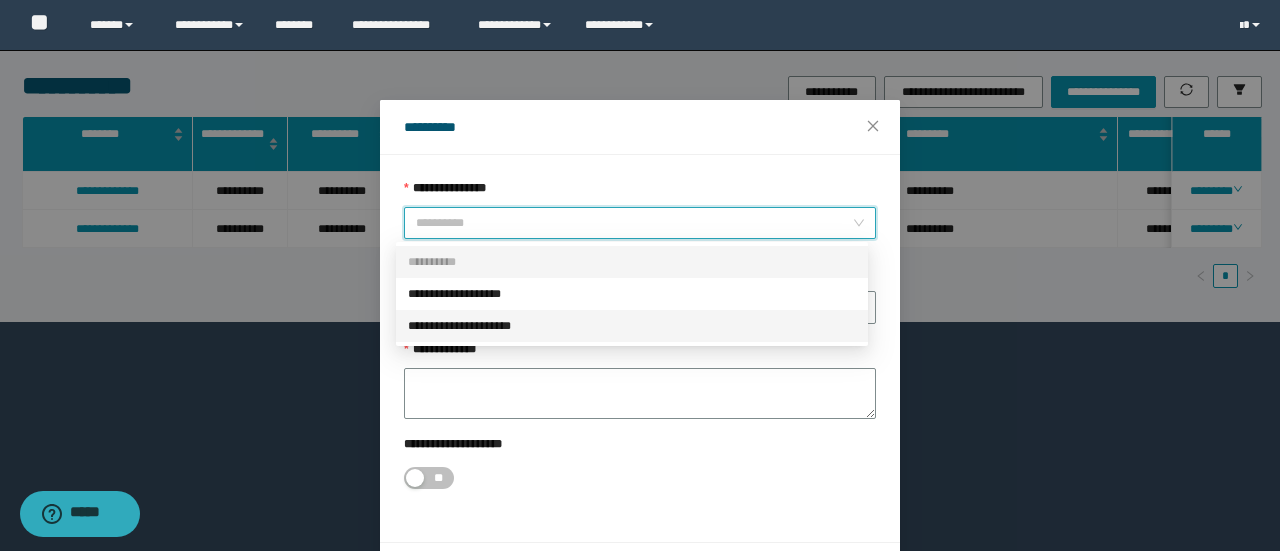 click on "**********" at bounding box center (632, 326) 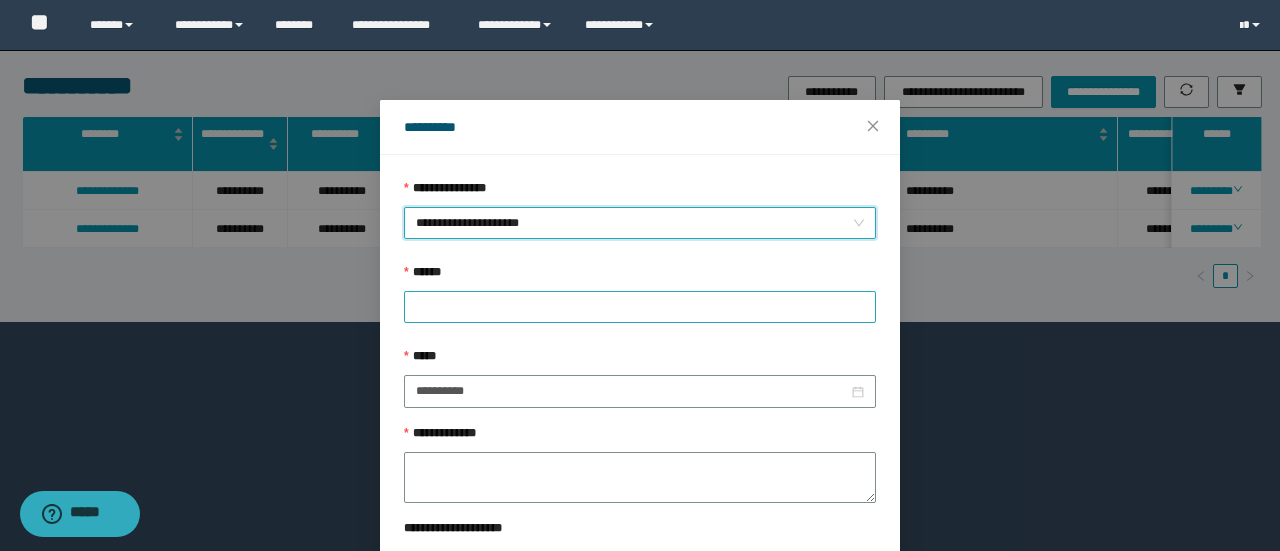 click at bounding box center [640, 307] 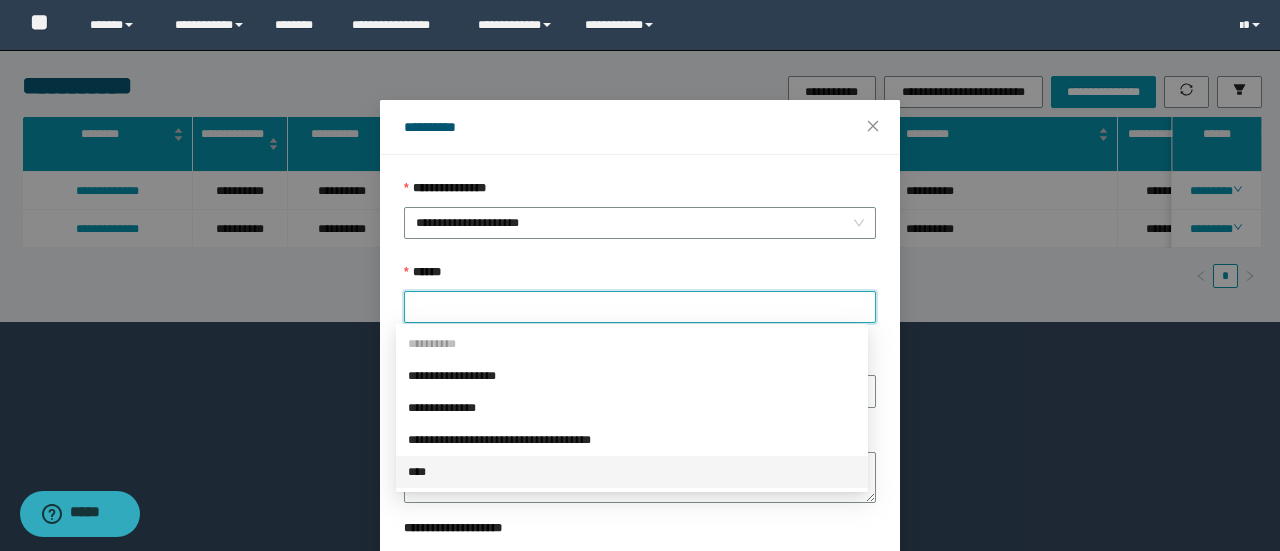 drag, startPoint x: 423, startPoint y: 481, endPoint x: 433, endPoint y: 433, distance: 49.0306 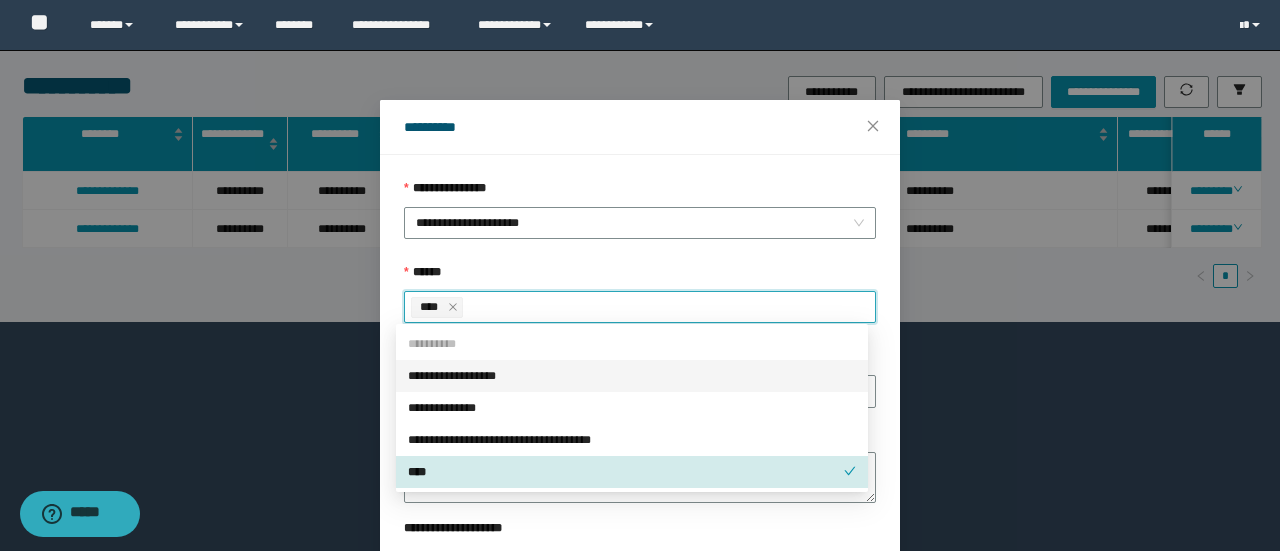 click on "******" at bounding box center (640, 277) 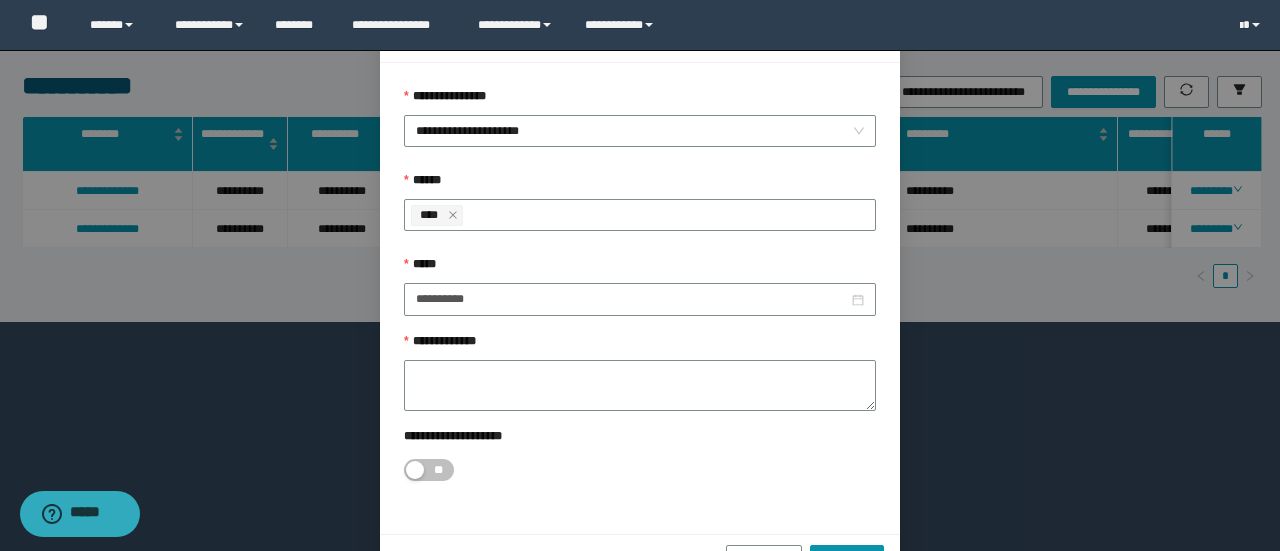 scroll, scrollTop: 146, scrollLeft: 0, axis: vertical 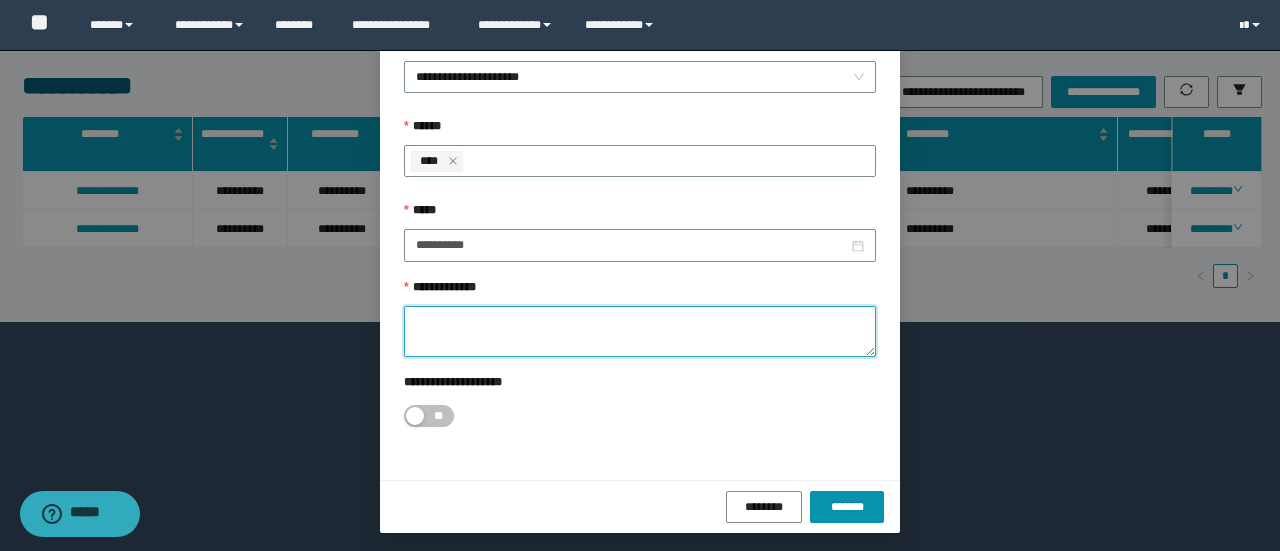 click on "**********" at bounding box center (640, 331) 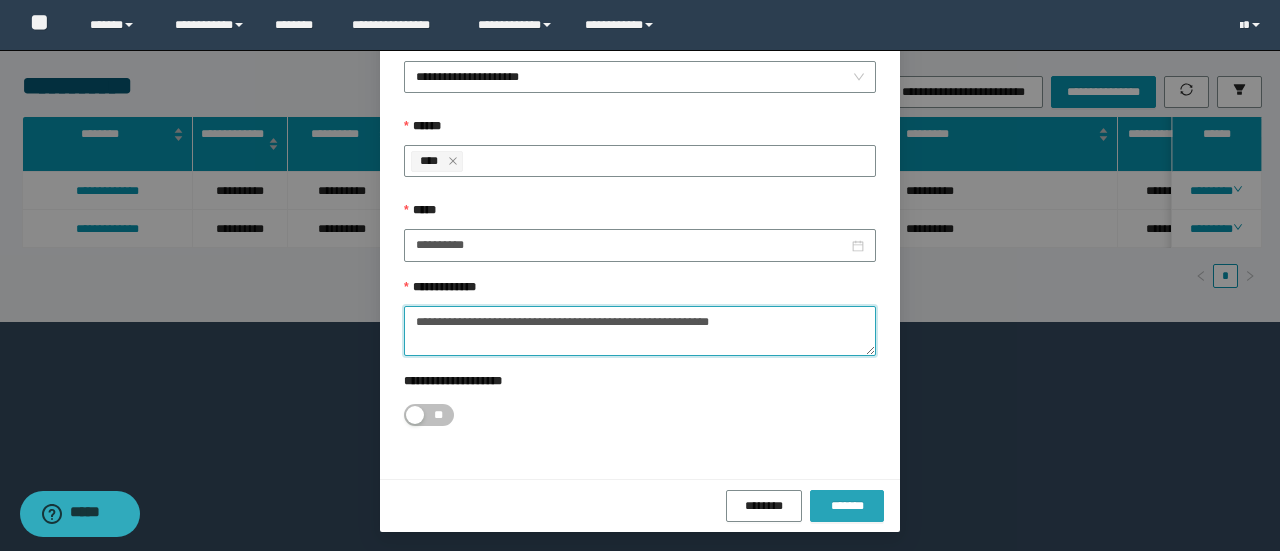 type on "**********" 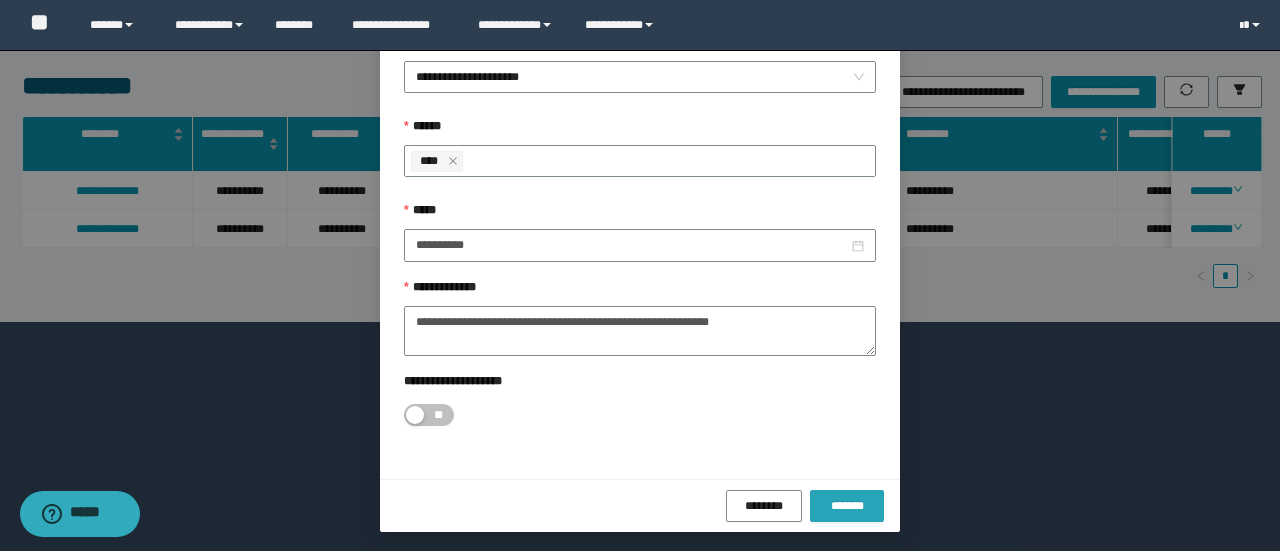 click on "*******" at bounding box center (847, 506) 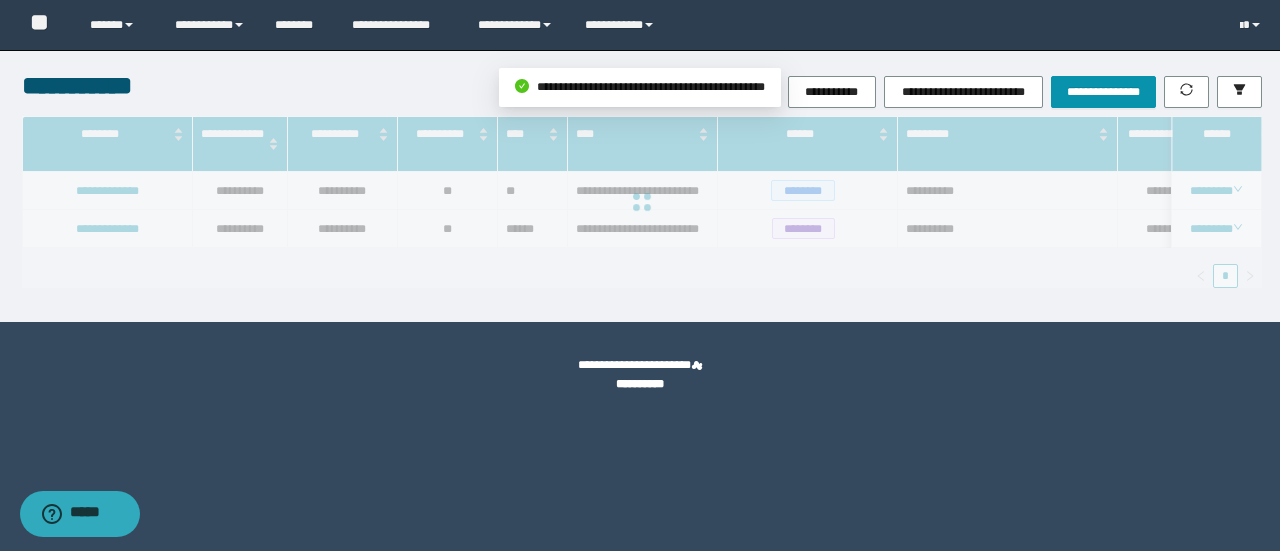 scroll, scrollTop: 0, scrollLeft: 0, axis: both 